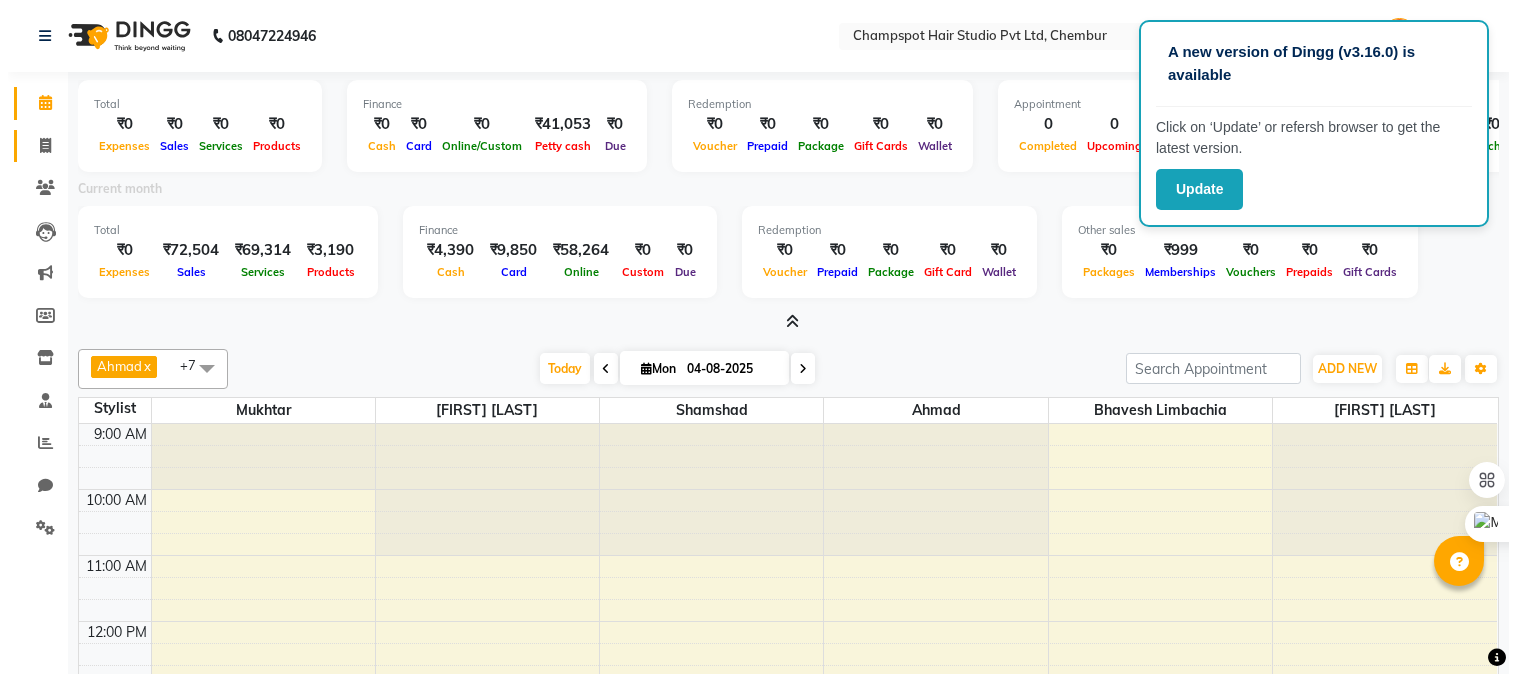 scroll, scrollTop: 0, scrollLeft: 0, axis: both 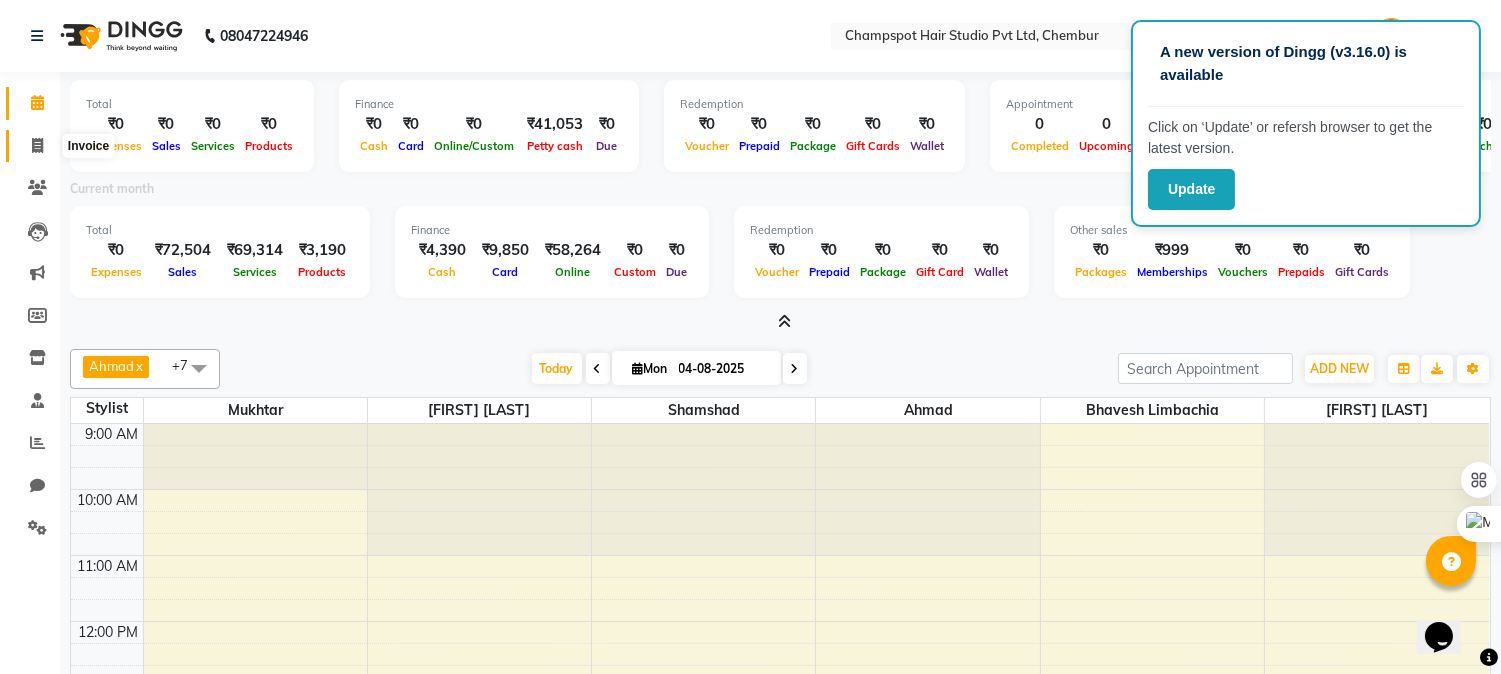 click 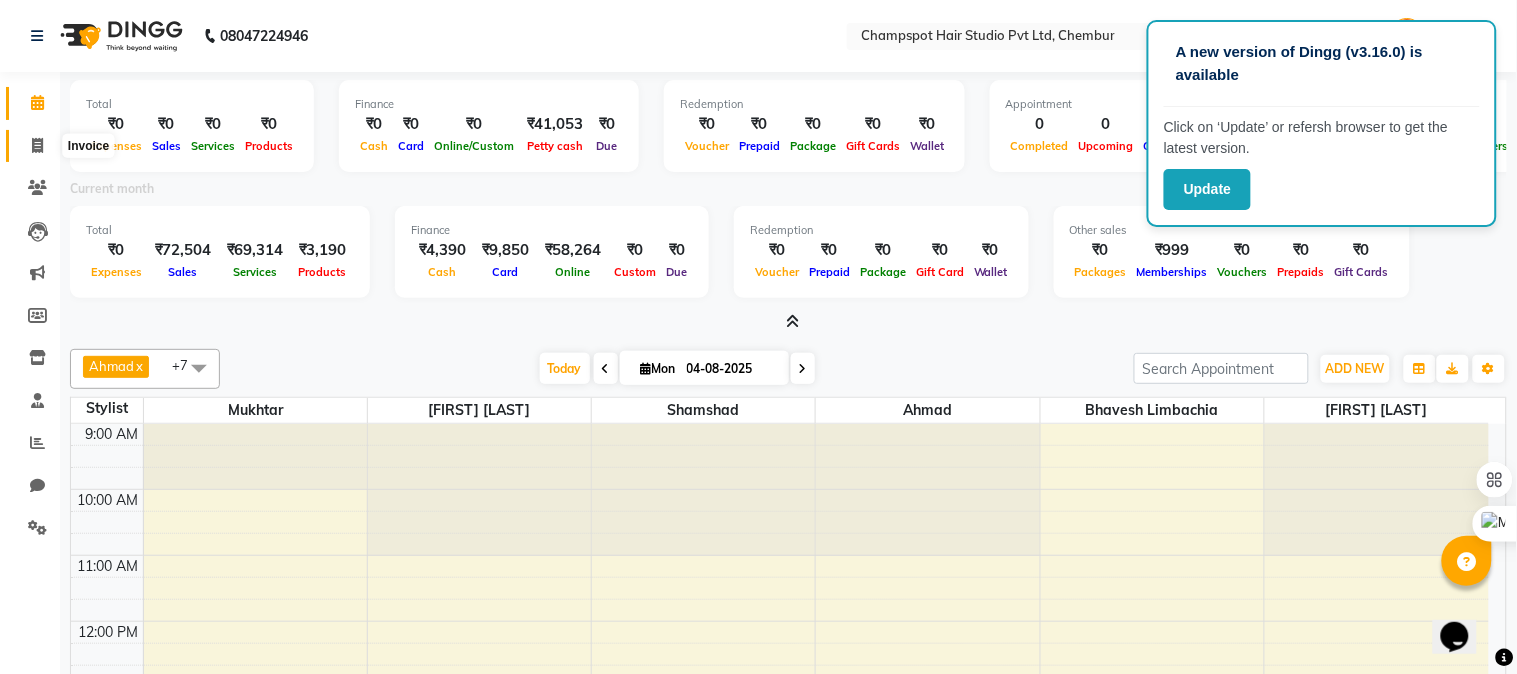 scroll, scrollTop: 0, scrollLeft: 0, axis: both 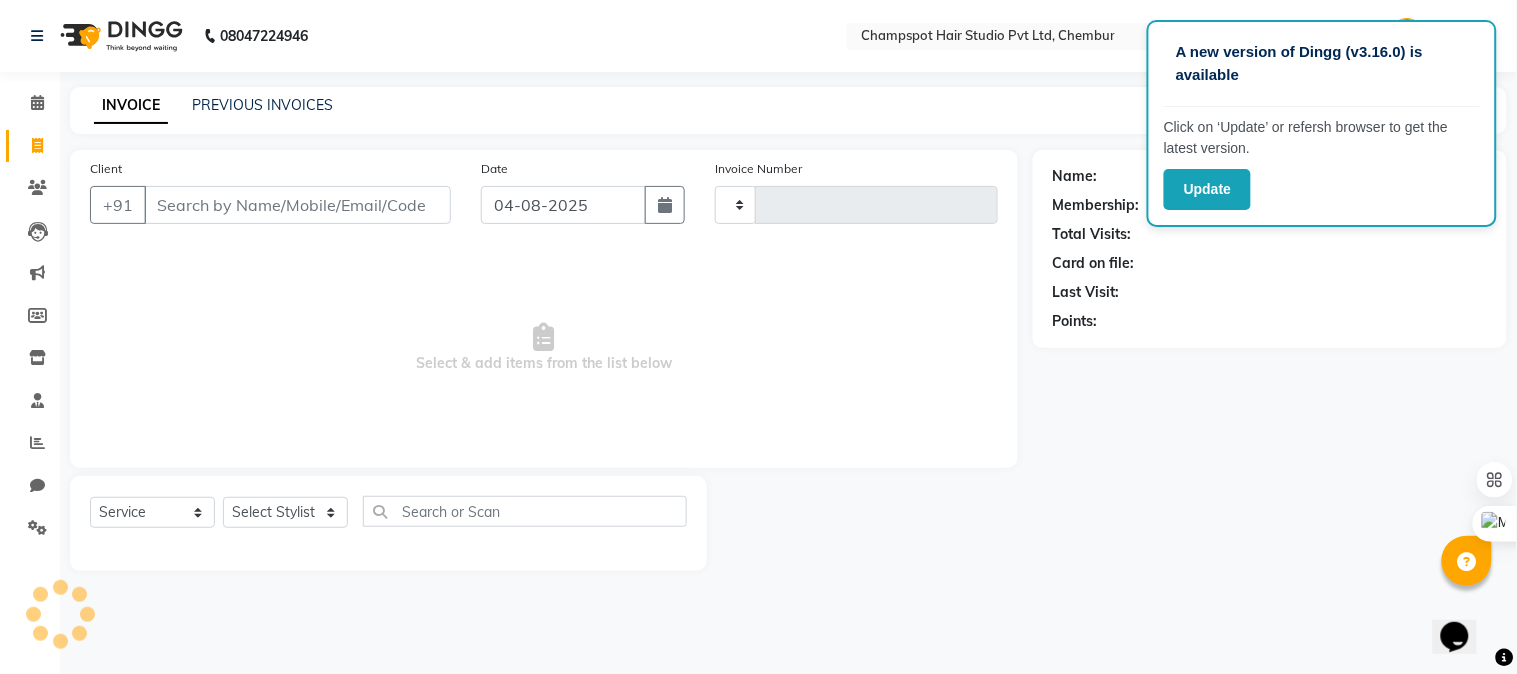 type on "2050" 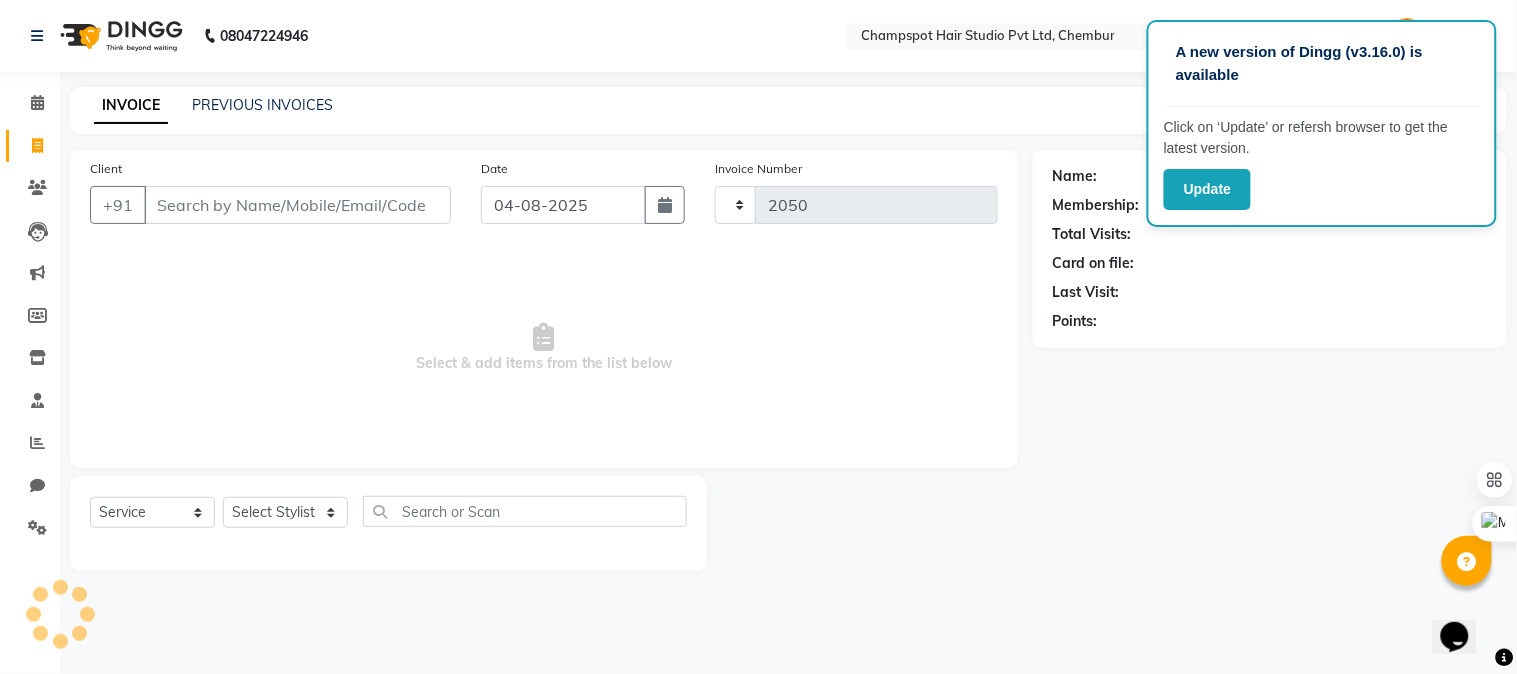 click on "Client" at bounding box center (297, 205) 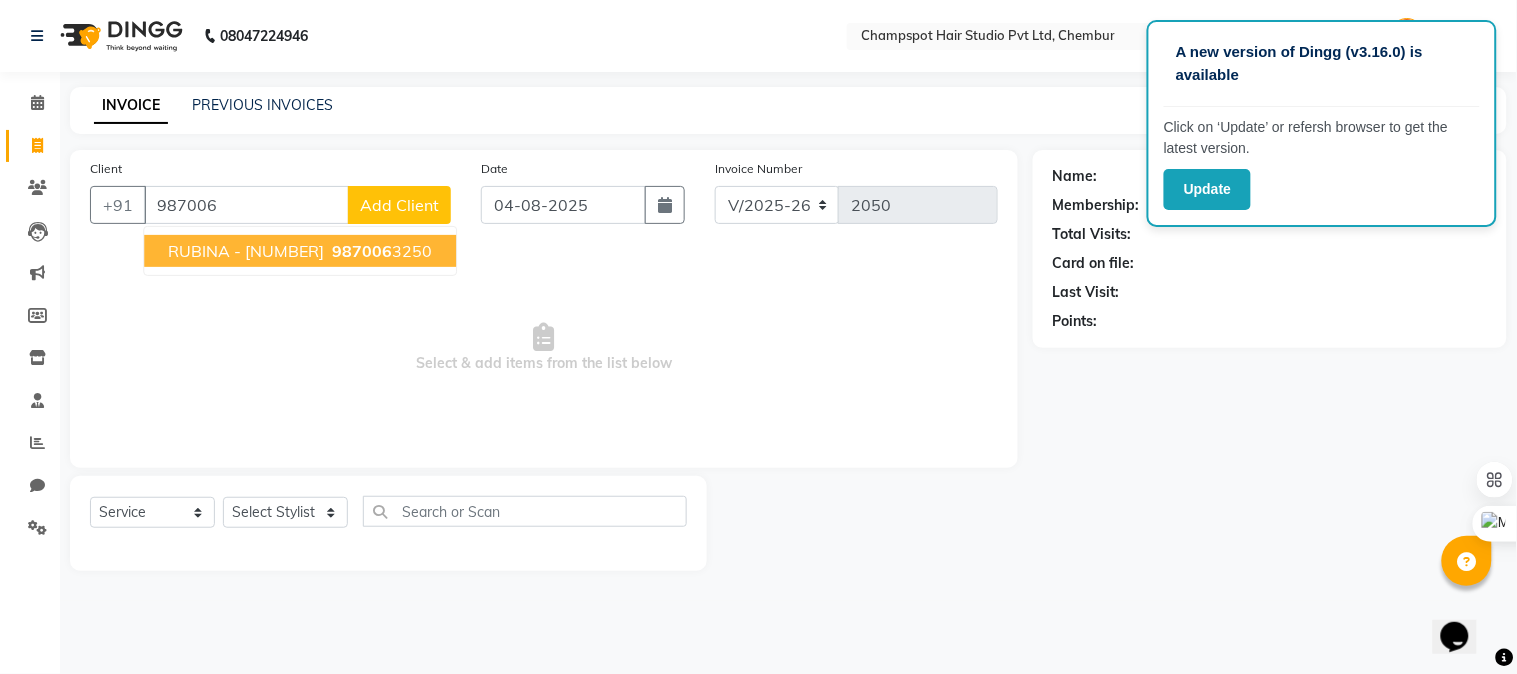 click on "RUBINA - [NUMBER]" at bounding box center (246, 251) 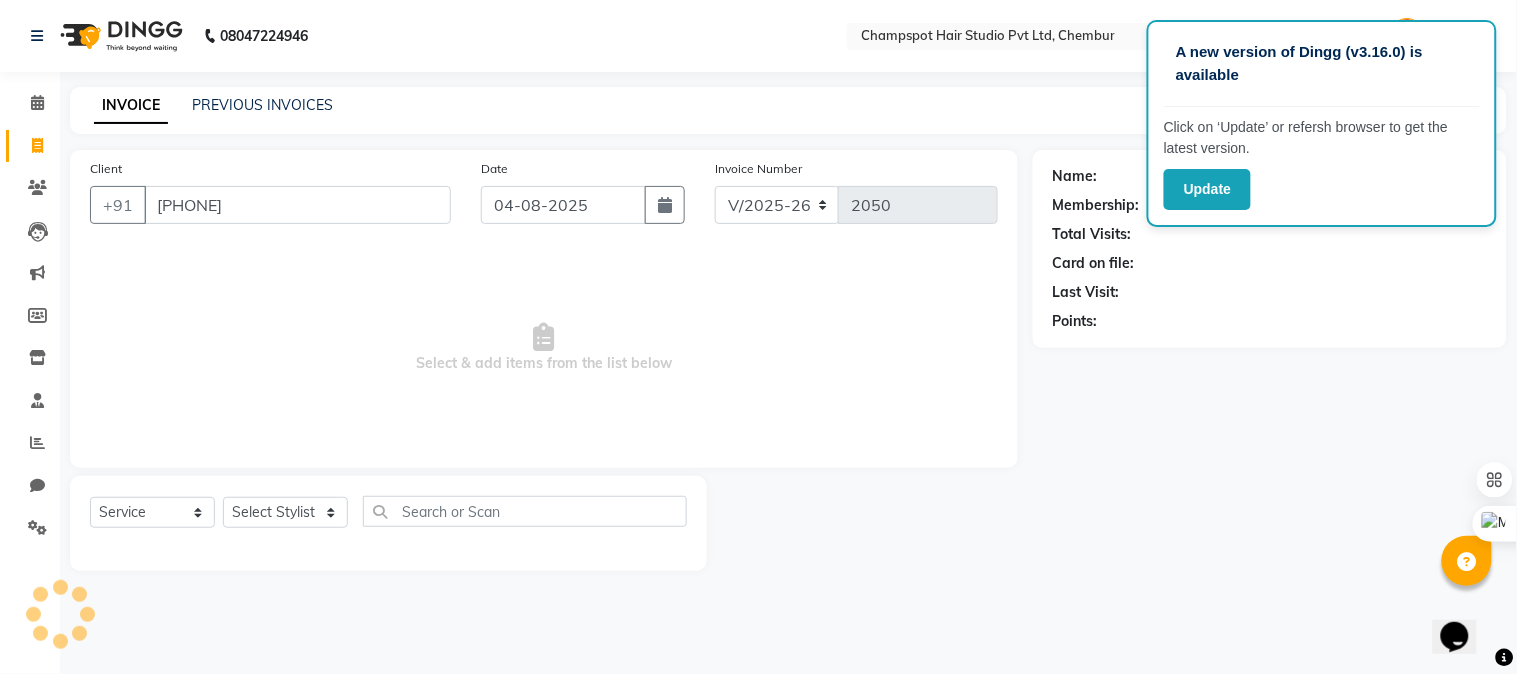 type on "[PHONE]" 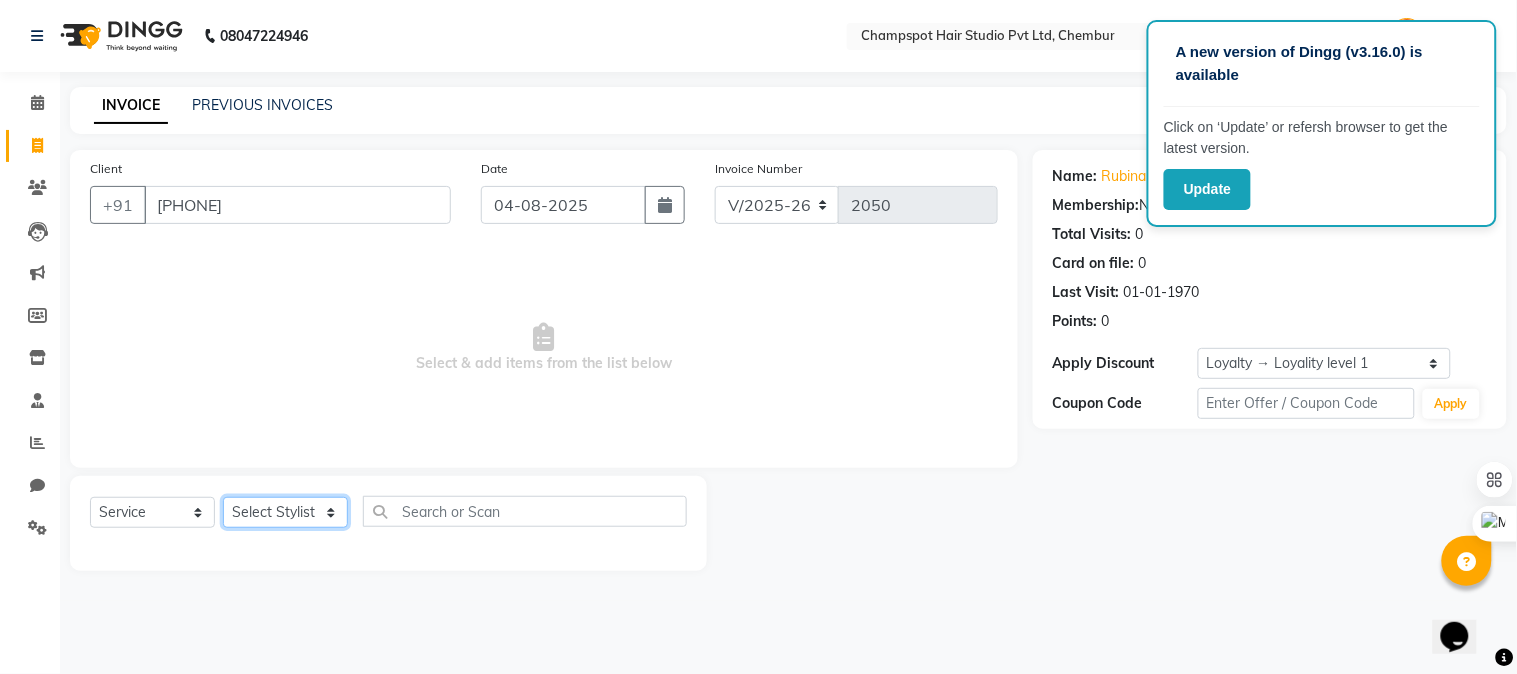 click on "Select Stylist Admin [FIRST] [LAST] [FIRST] [LAST] [FIRST] [LAST] [FIRST] [LAST] [FIRST] [LAST]" 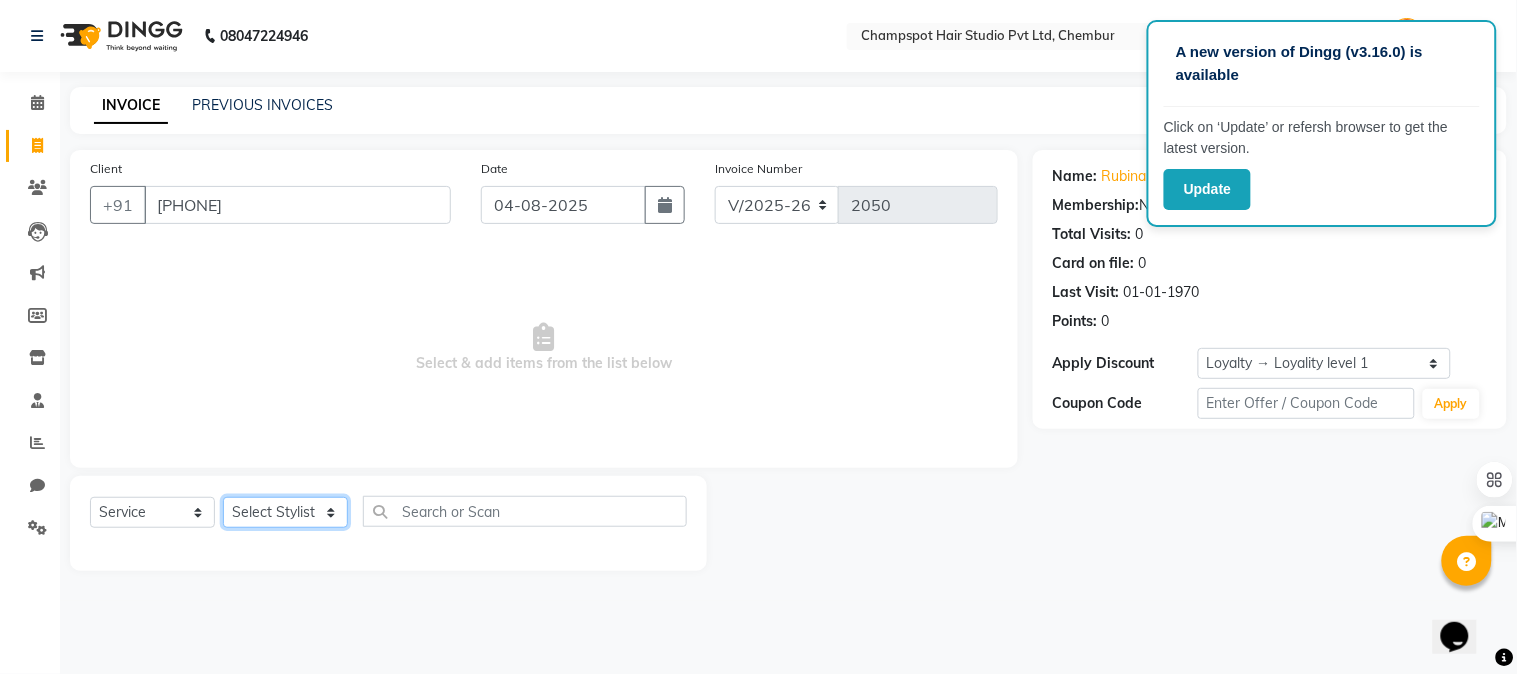 select on "68266" 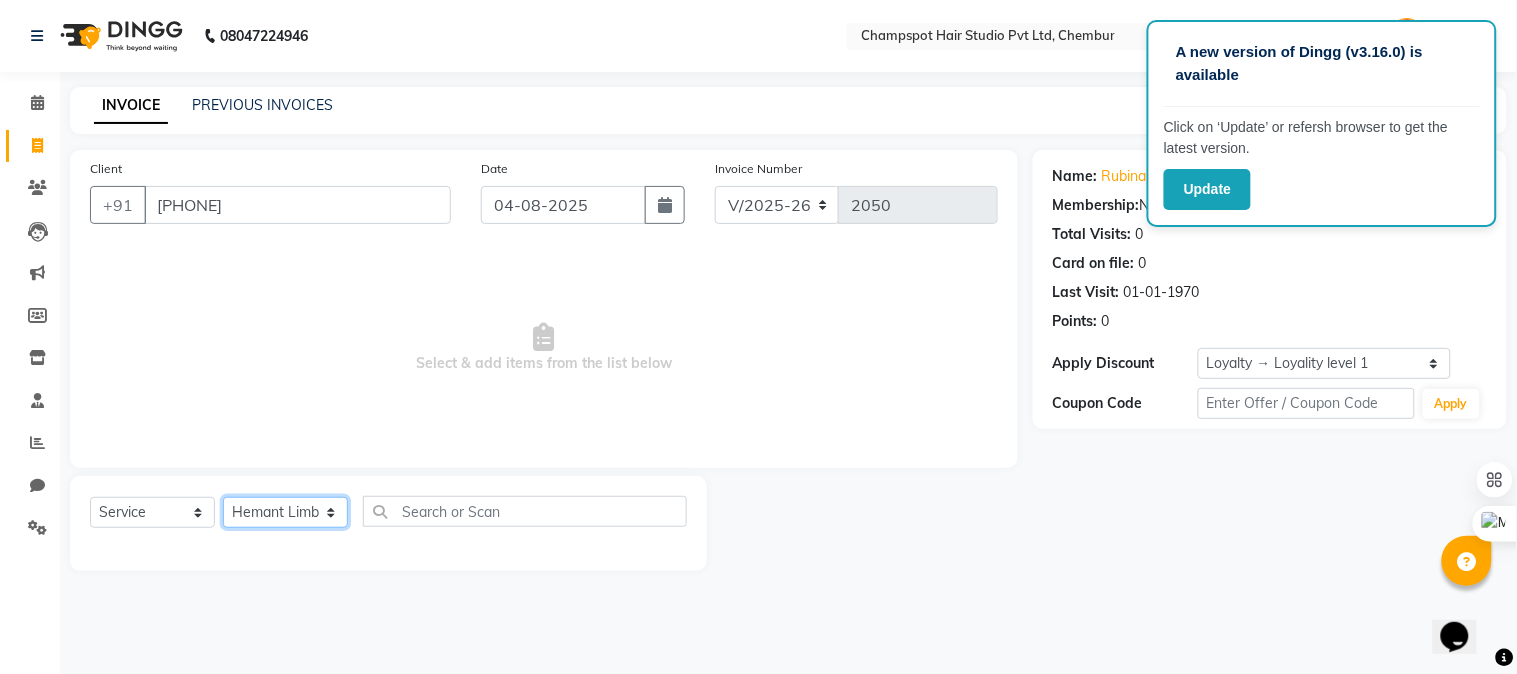 click on "Select Stylist Admin [FIRST] [LAST] [FIRST] [LAST] [FIRST] [LAST] [FIRST] [LAST] [FIRST] [LAST]" 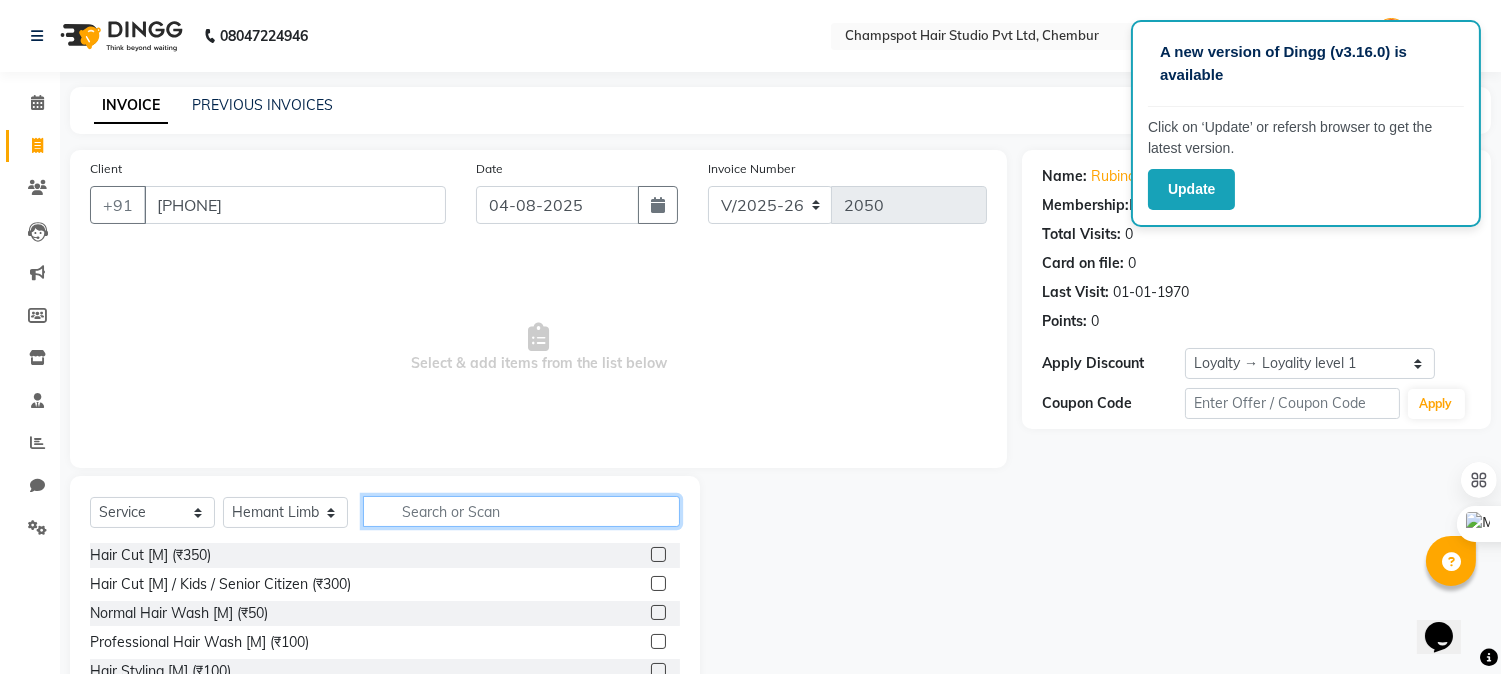 click 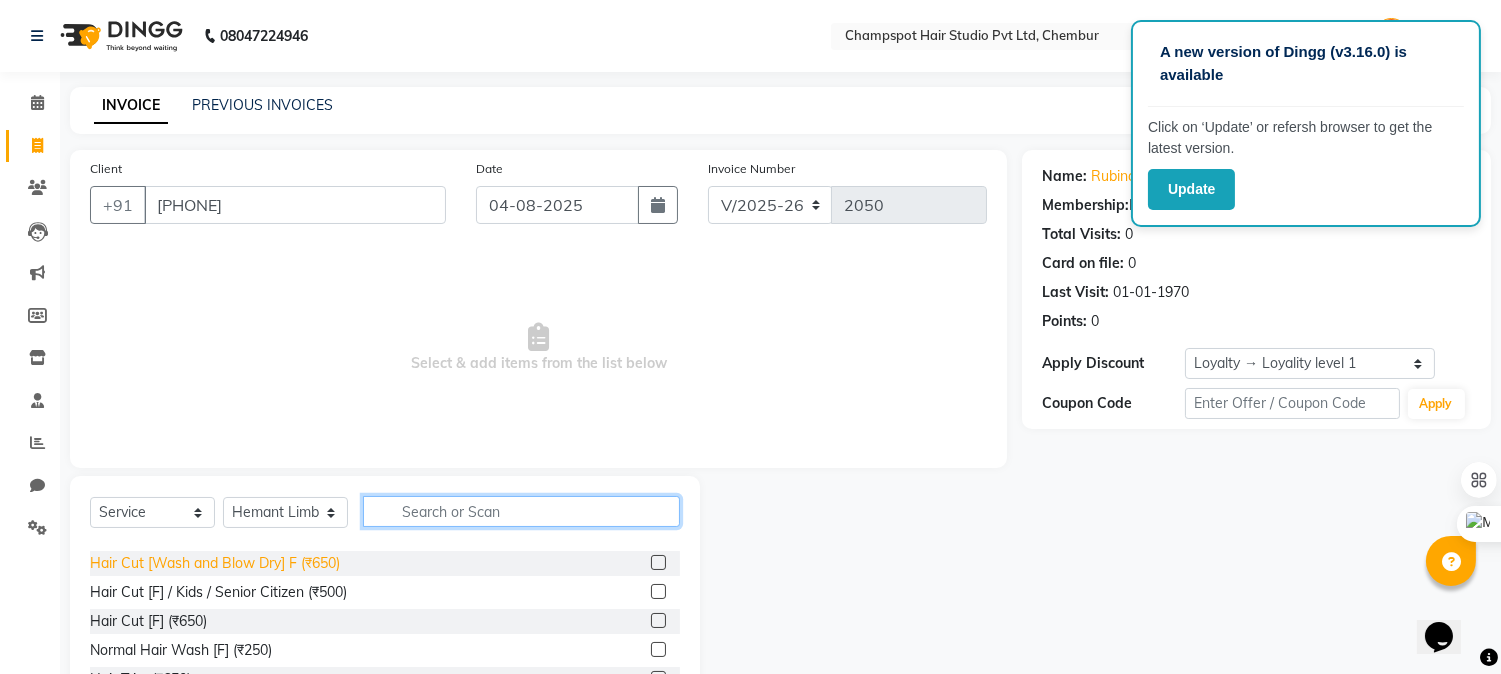 scroll, scrollTop: 333, scrollLeft: 0, axis: vertical 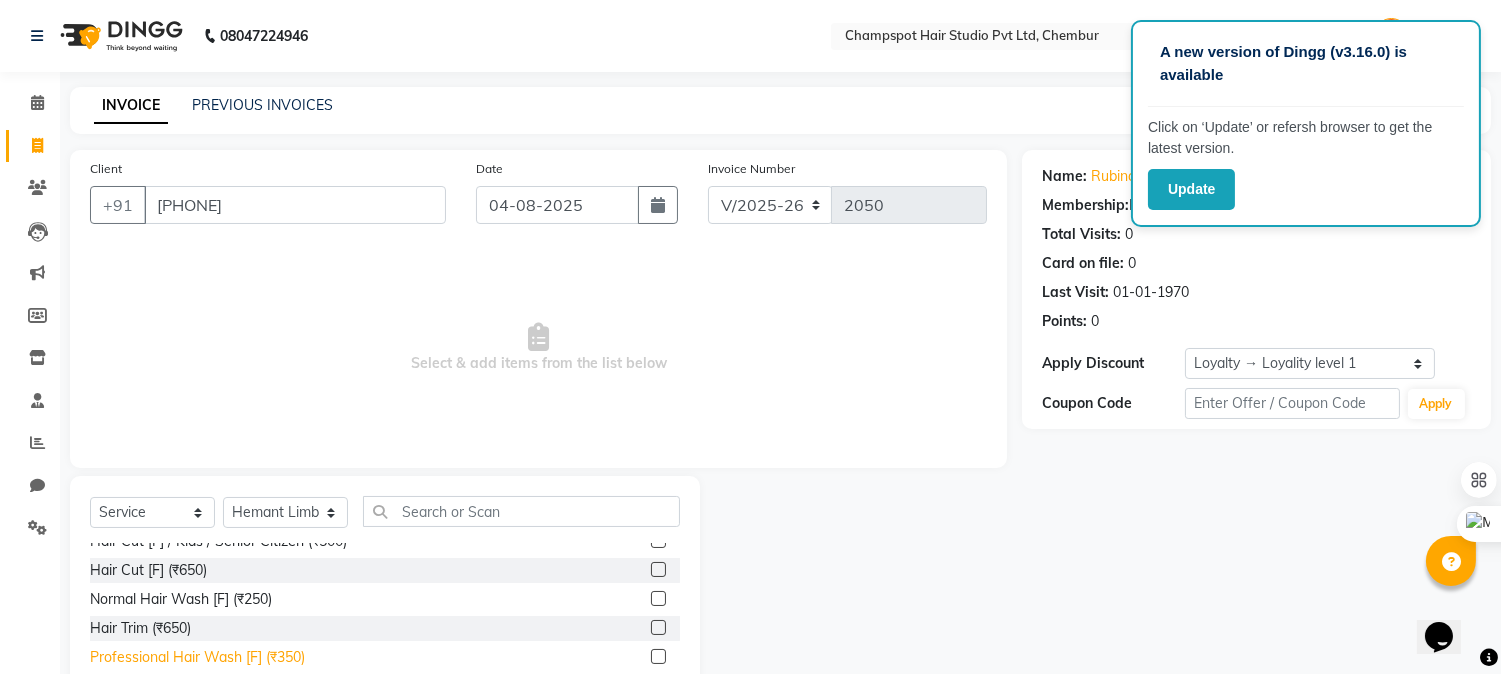 click on "Professional Hair Wash [F] (₹350)" 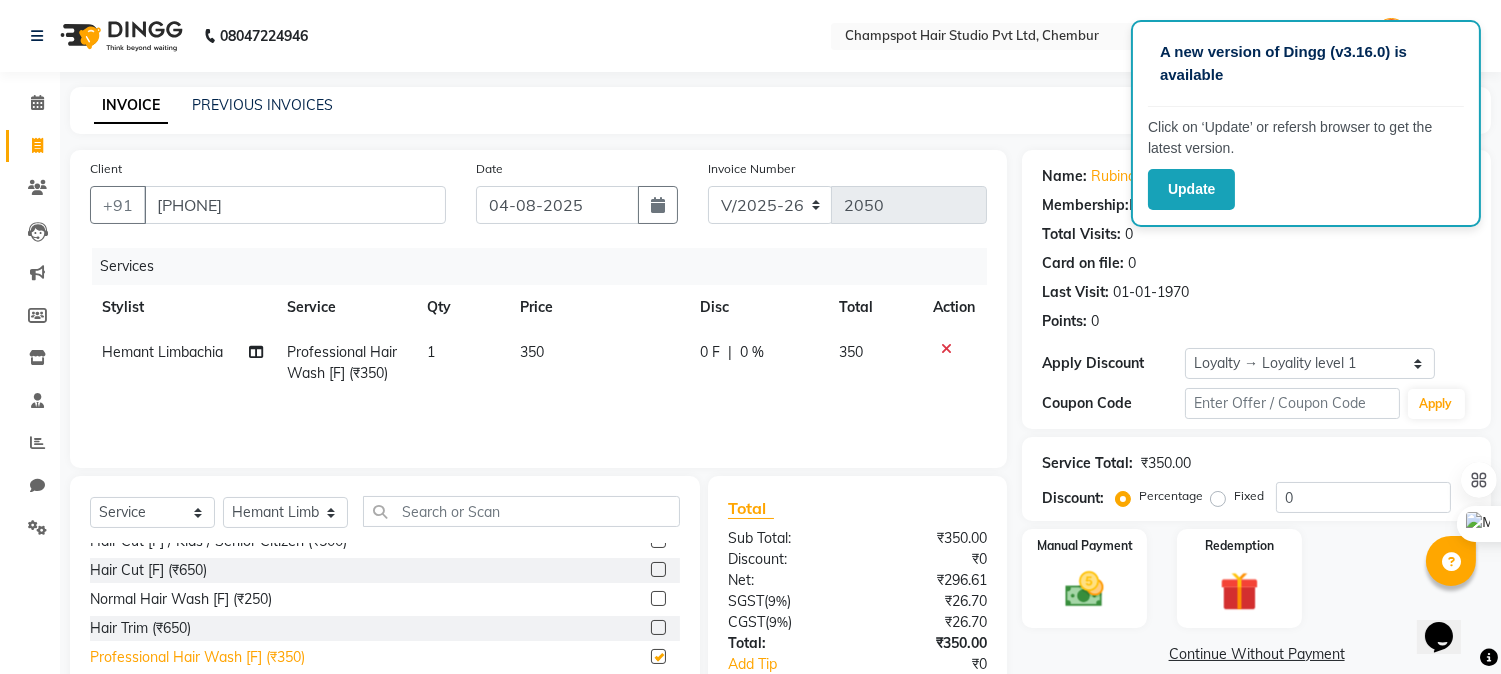 checkbox on "false" 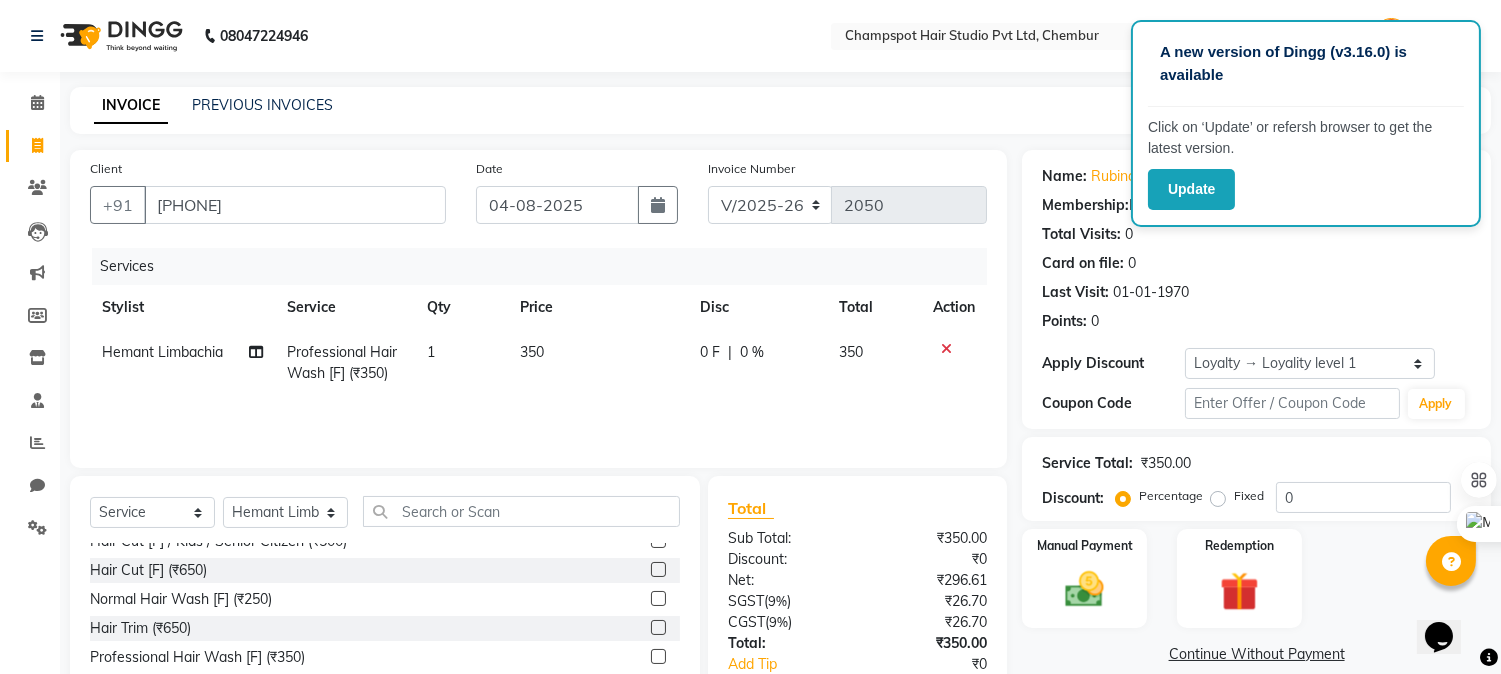 click on "Name: Rubina - [NUMBER] Membership:  No Active Membership  Total Visits:  0 Card on file:  0 Last Visit:   01-01-1970 Points:   0  Apply Discount Select  Loyalty → Loyality level 1  Coupon Code Apply Service Total:  ₹350.00  Discount:  Percentage   Fixed  0 Manual Payment Redemption  Continue Without Payment" 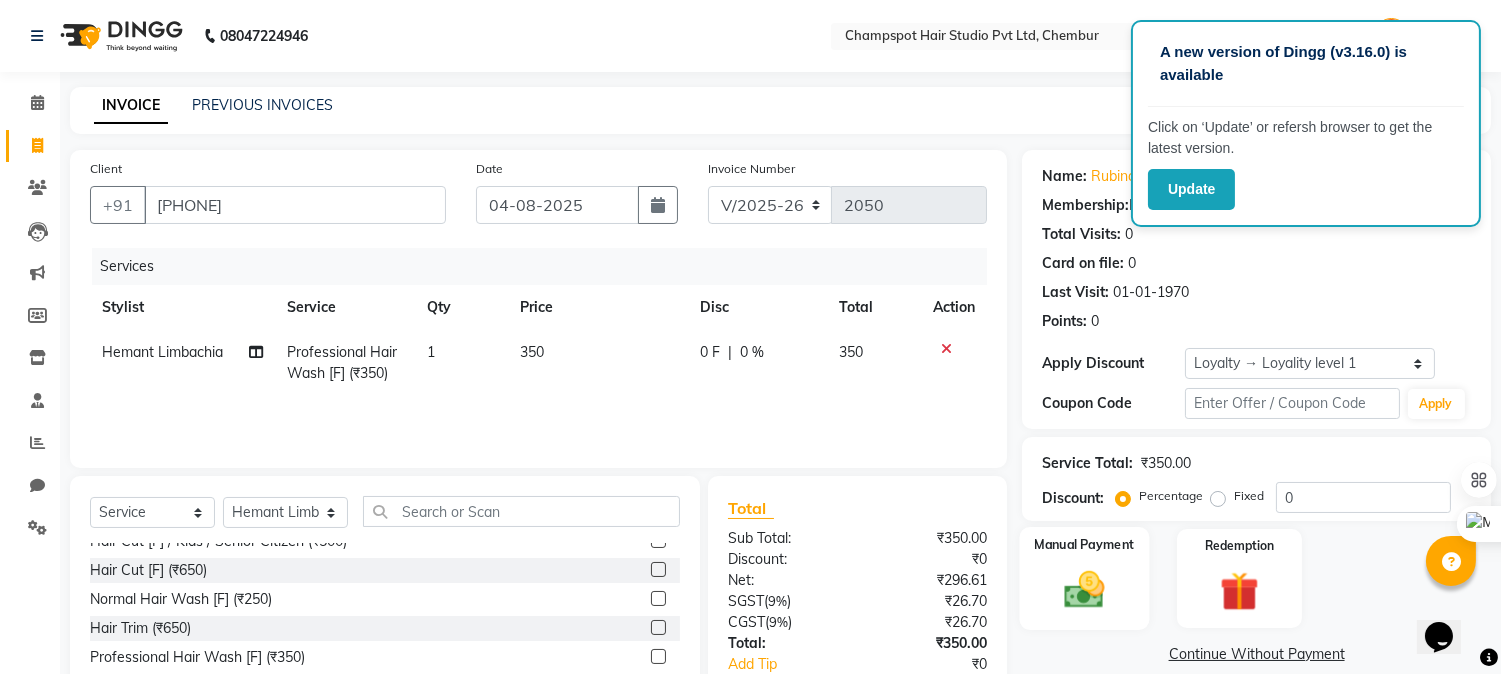 scroll, scrollTop: 126, scrollLeft: 0, axis: vertical 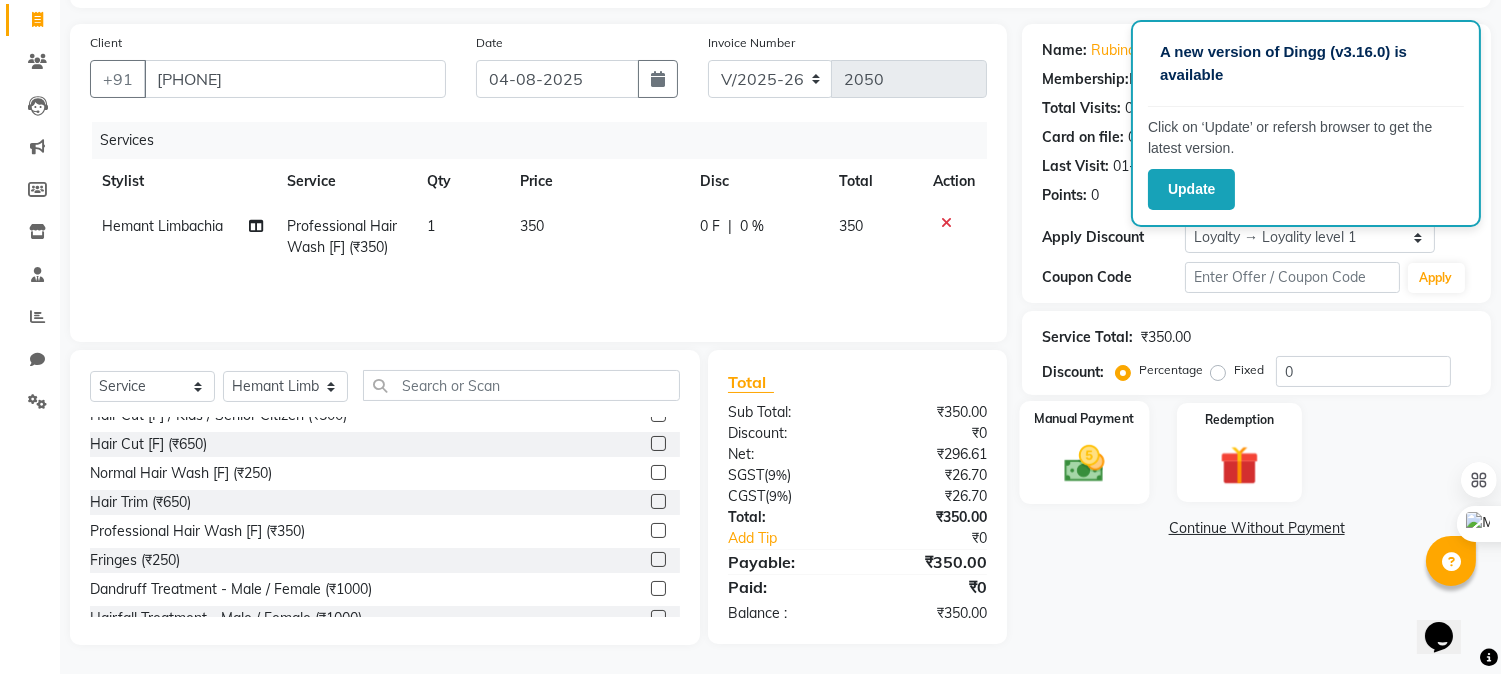 click 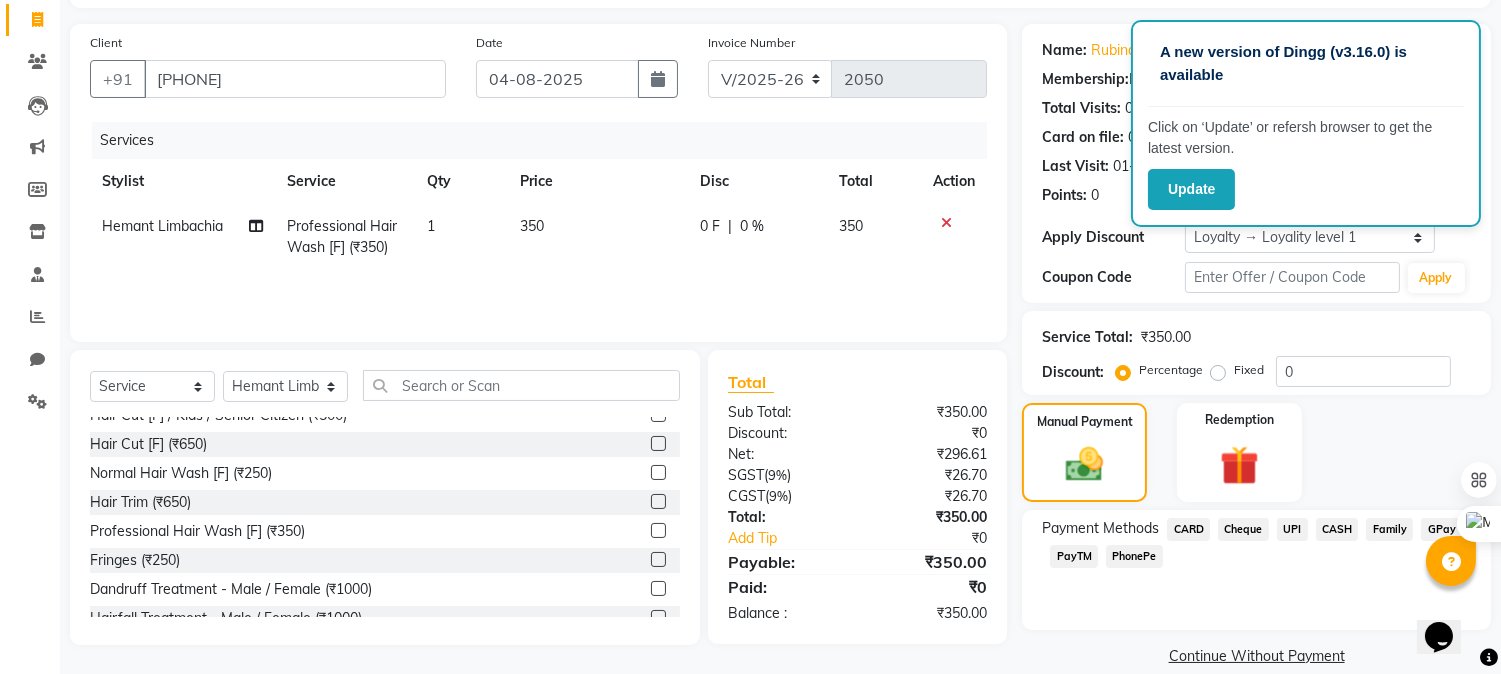 click on "CASH" 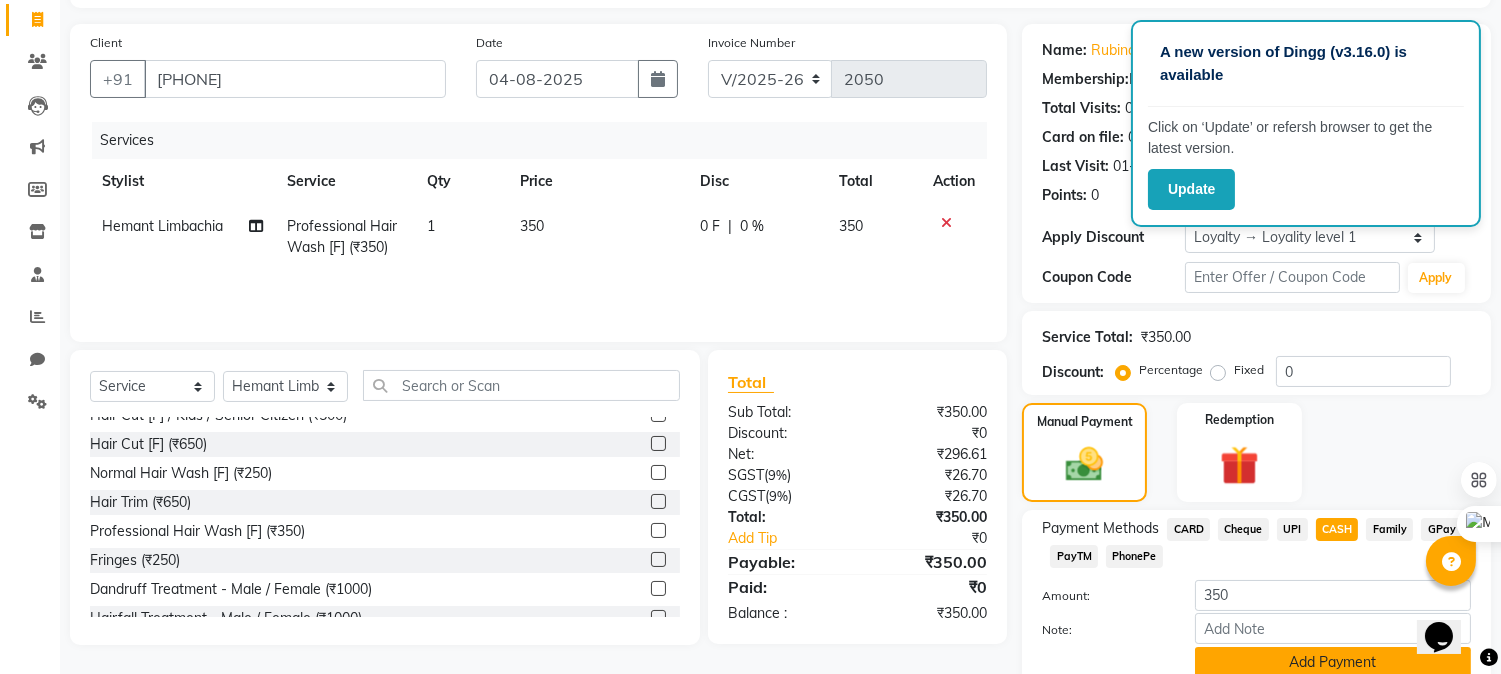 scroll, scrollTop: 208, scrollLeft: 0, axis: vertical 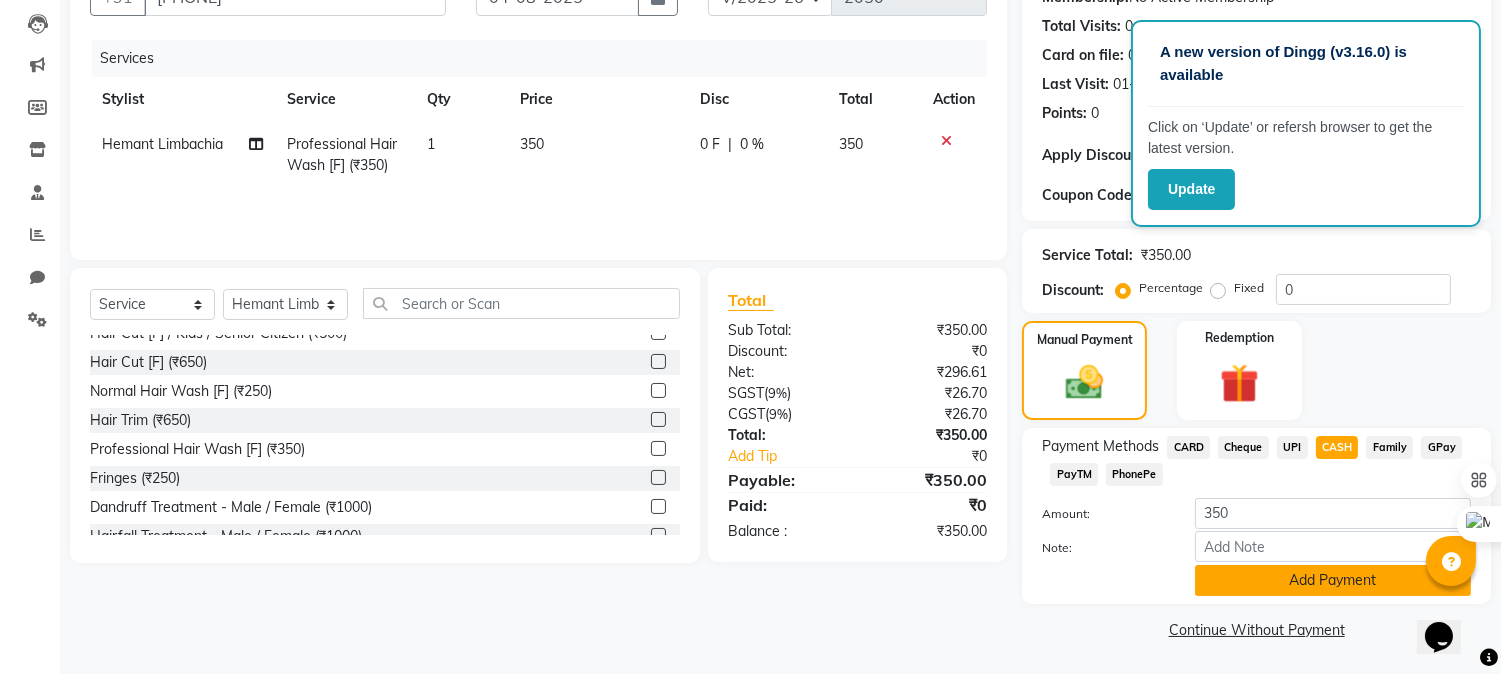 click on "Add Payment" 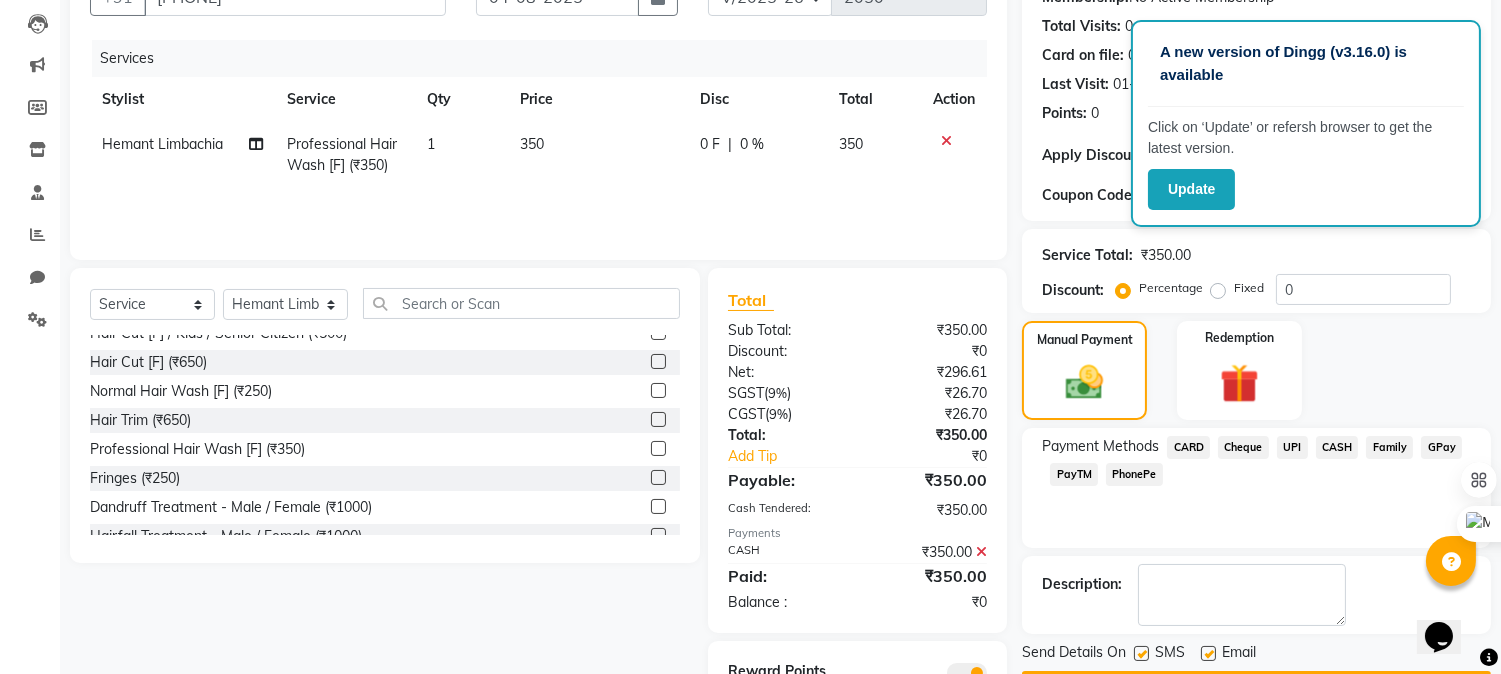 scroll, scrollTop: 295, scrollLeft: 0, axis: vertical 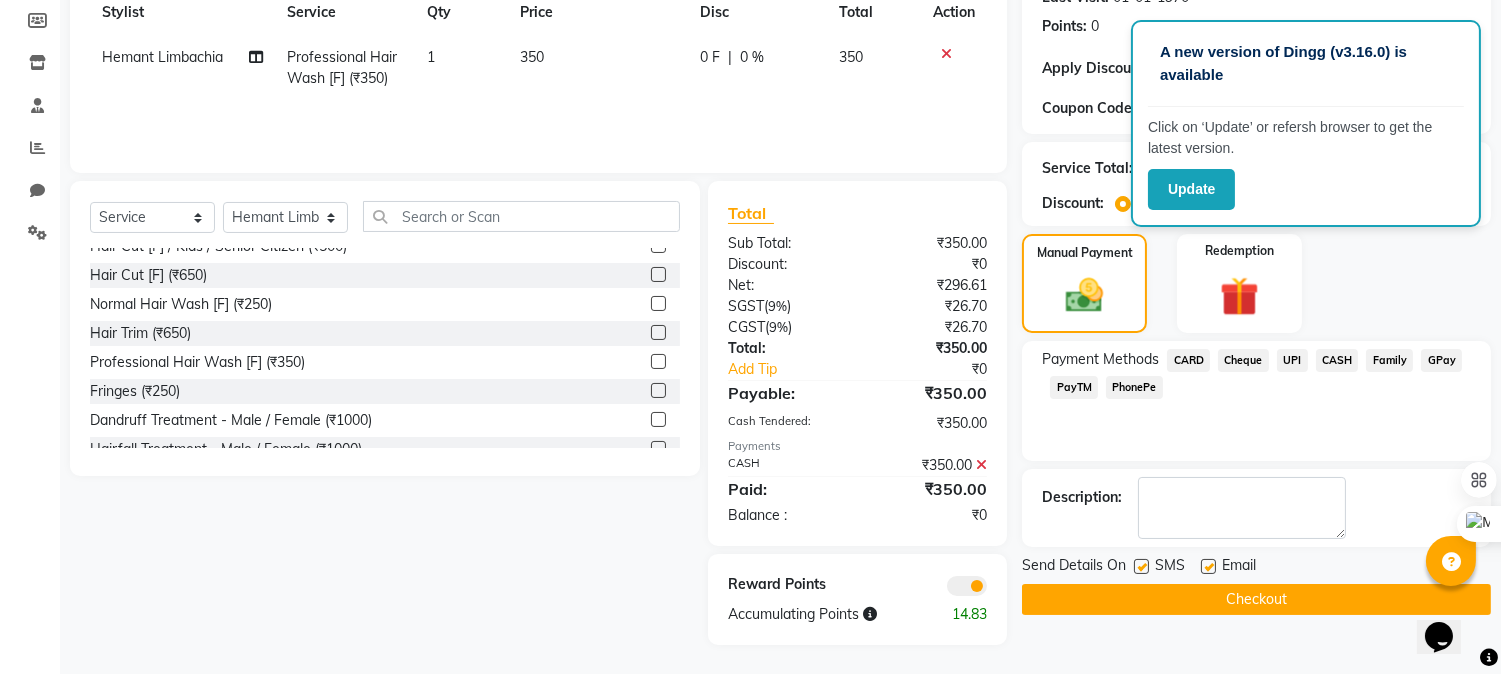 click on "Checkout" 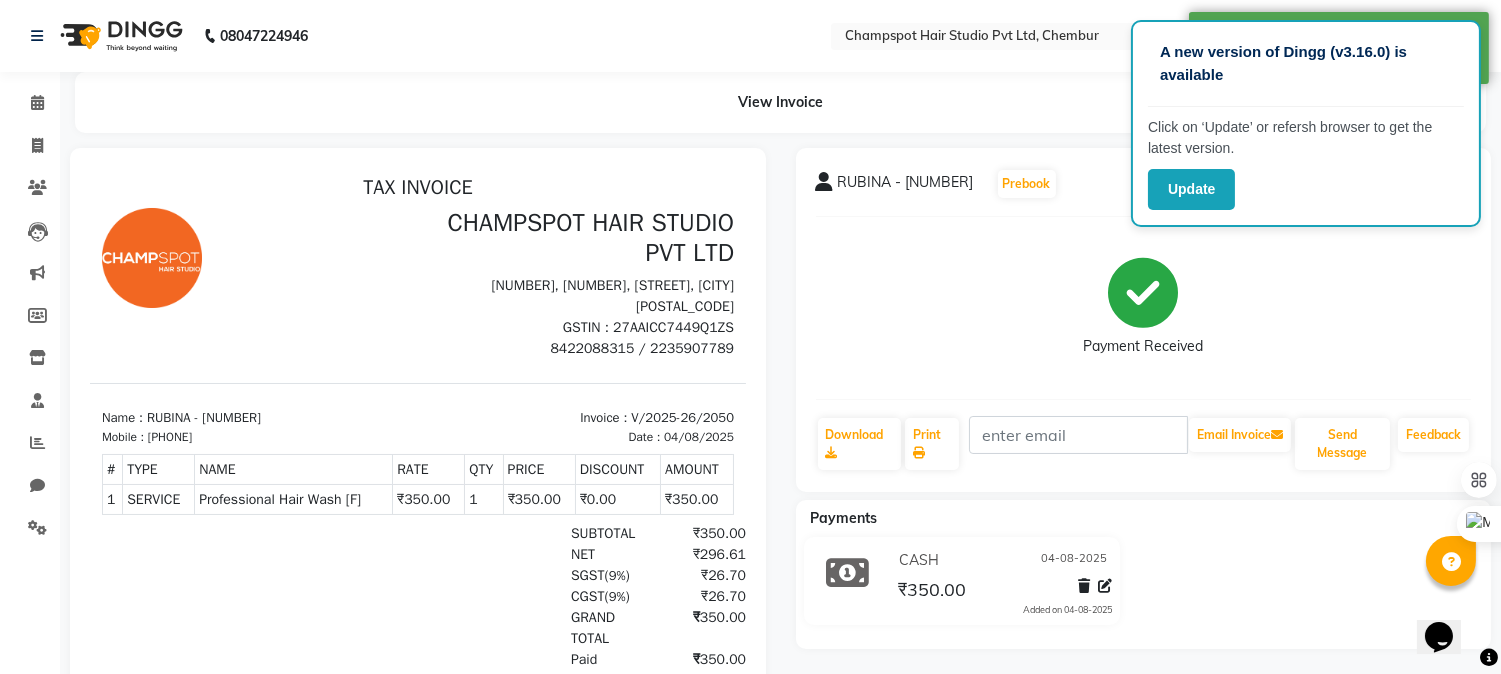 scroll, scrollTop: 0, scrollLeft: 0, axis: both 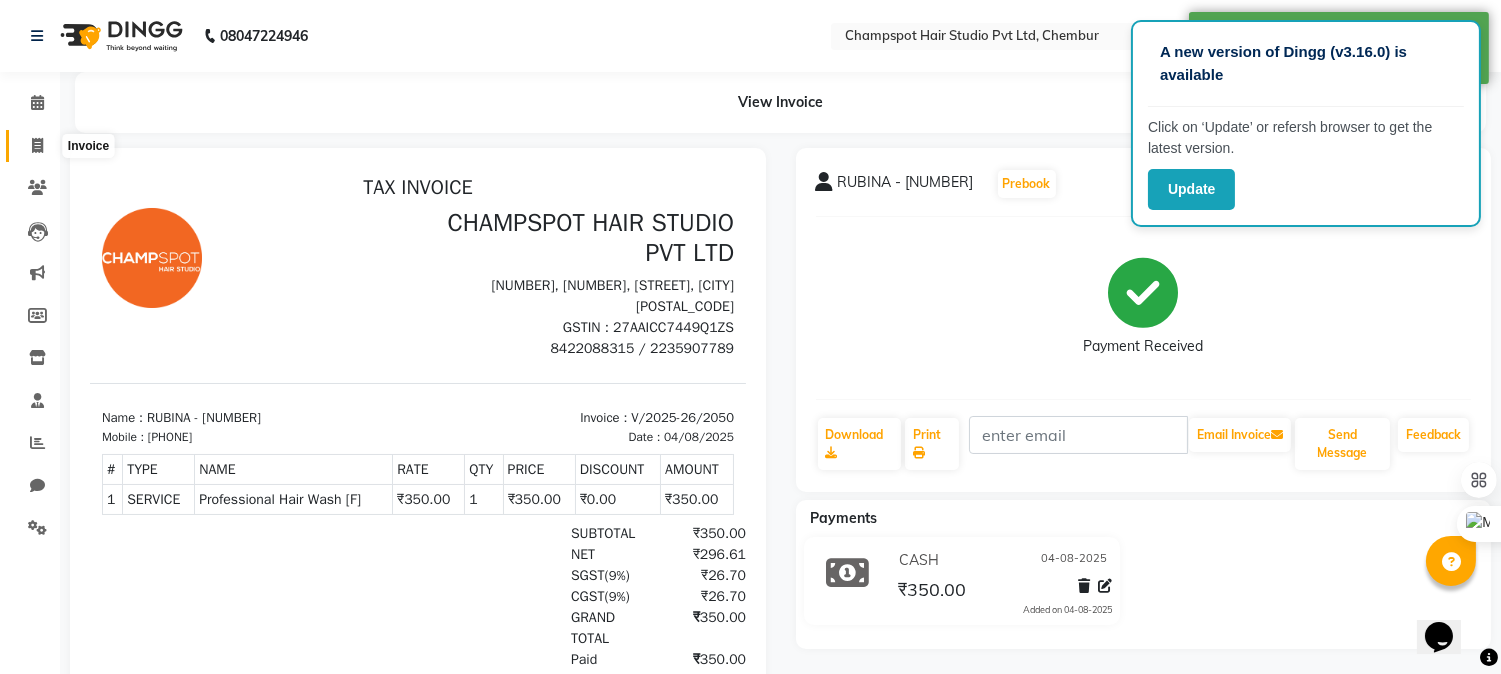 click 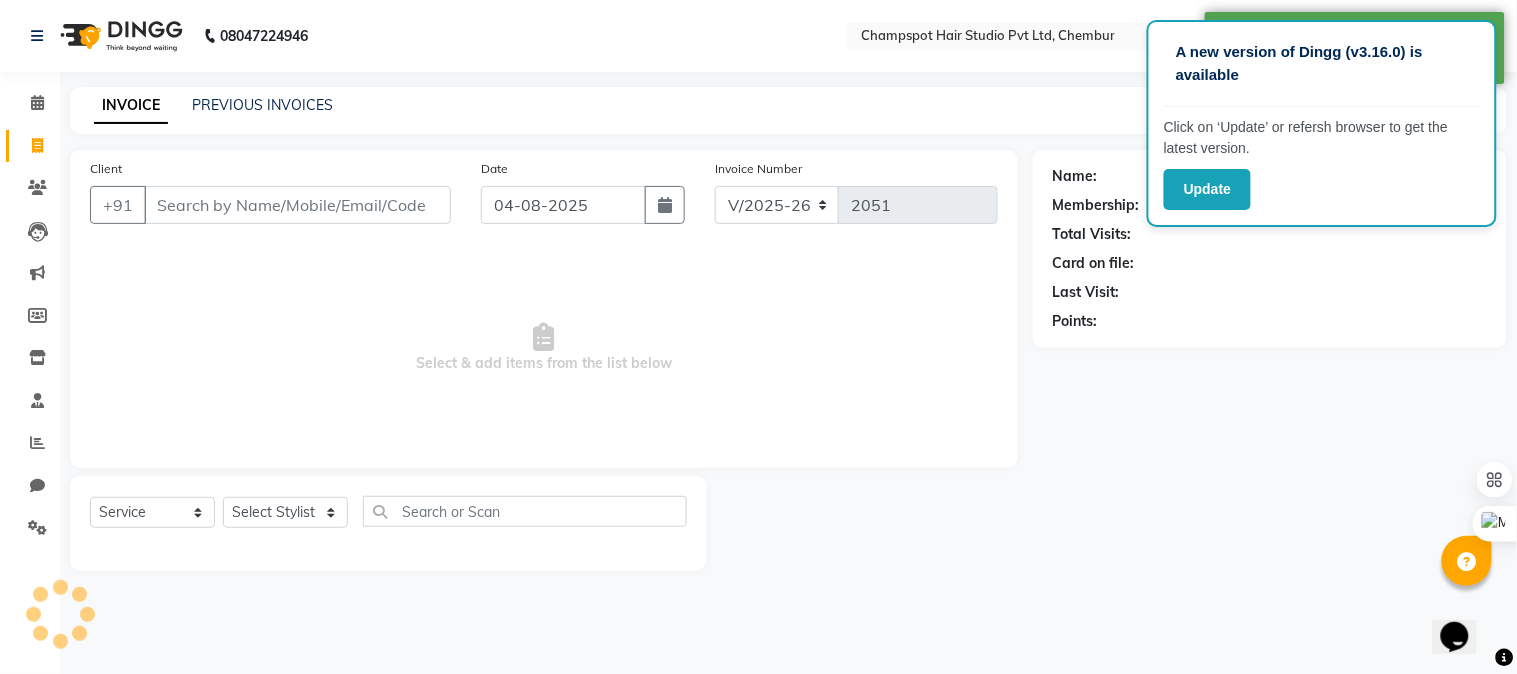 click on "Client" at bounding box center (297, 205) 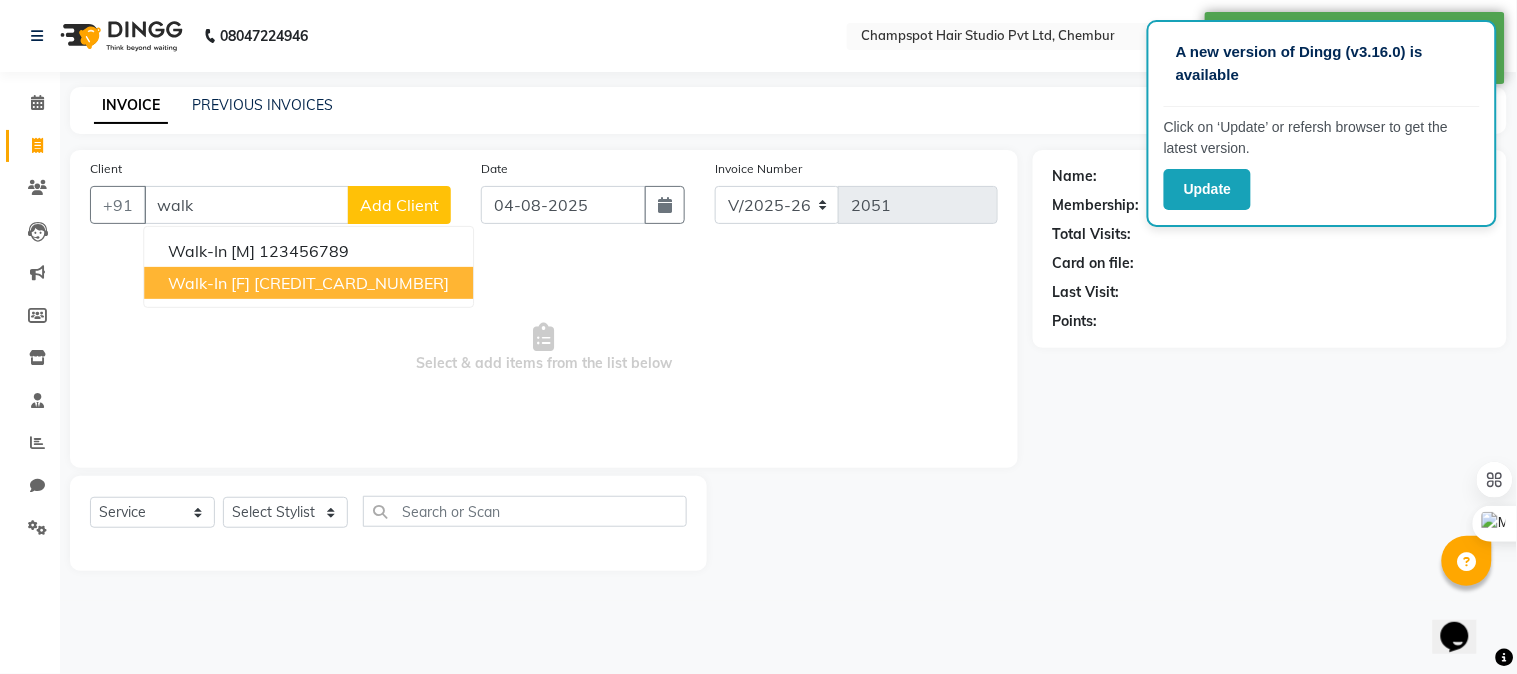 click on "[CREDIT_CARD_NUMBER]" at bounding box center (351, 283) 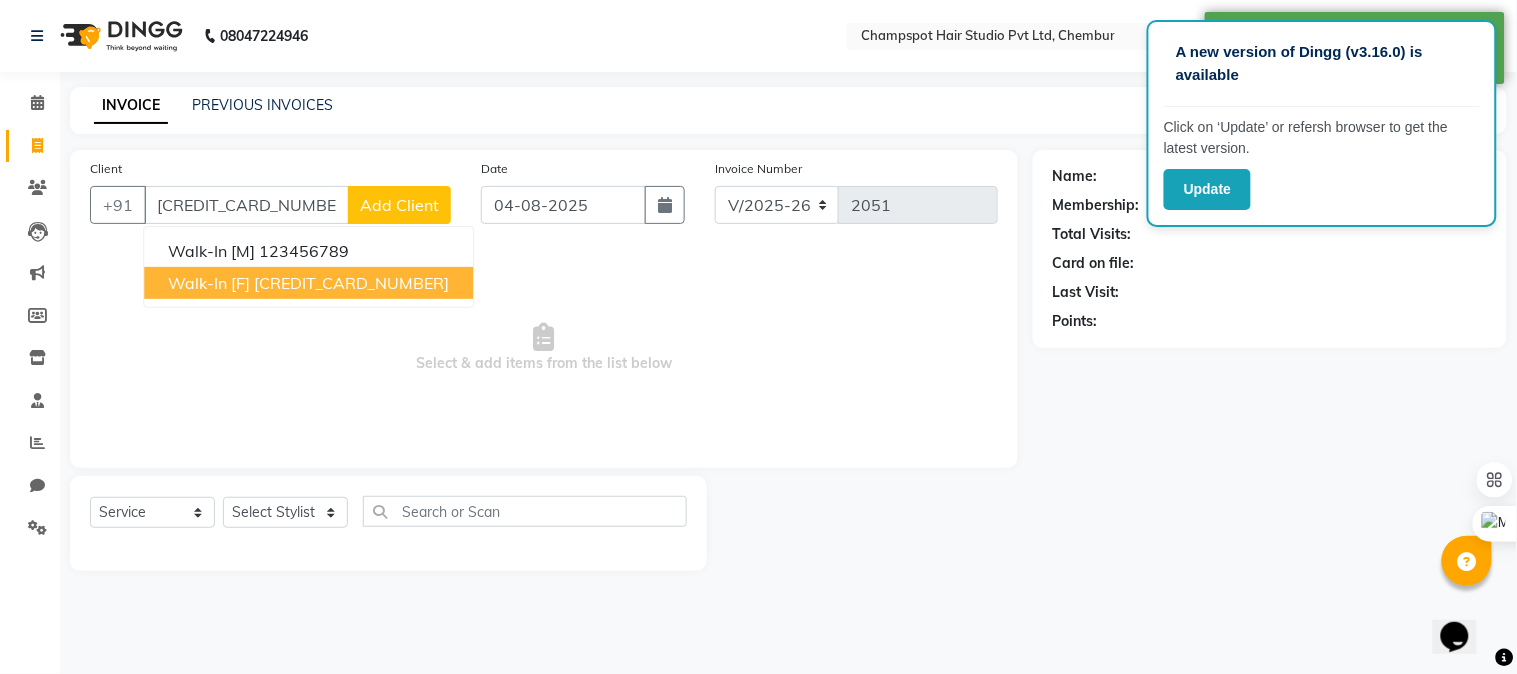 type on "[CREDIT_CARD_NUMBER]" 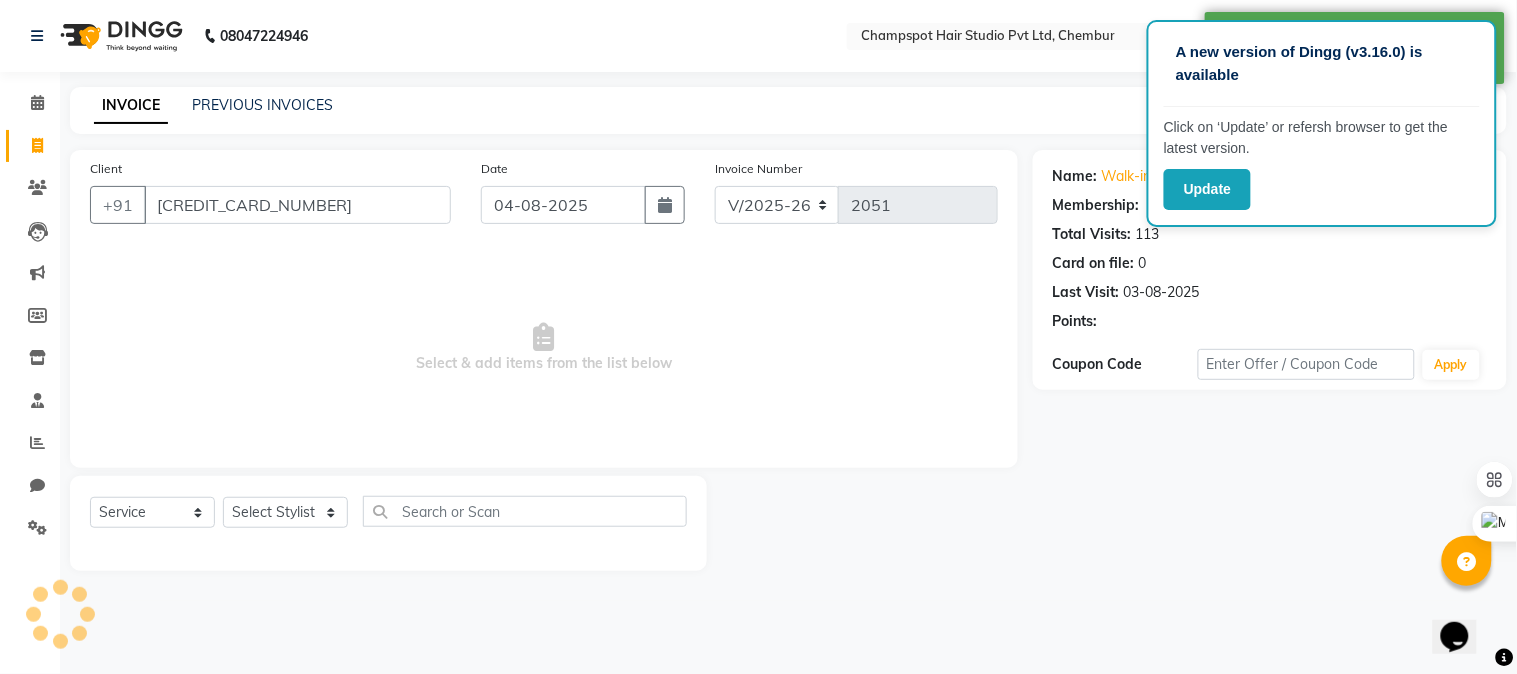 select on "1: Object" 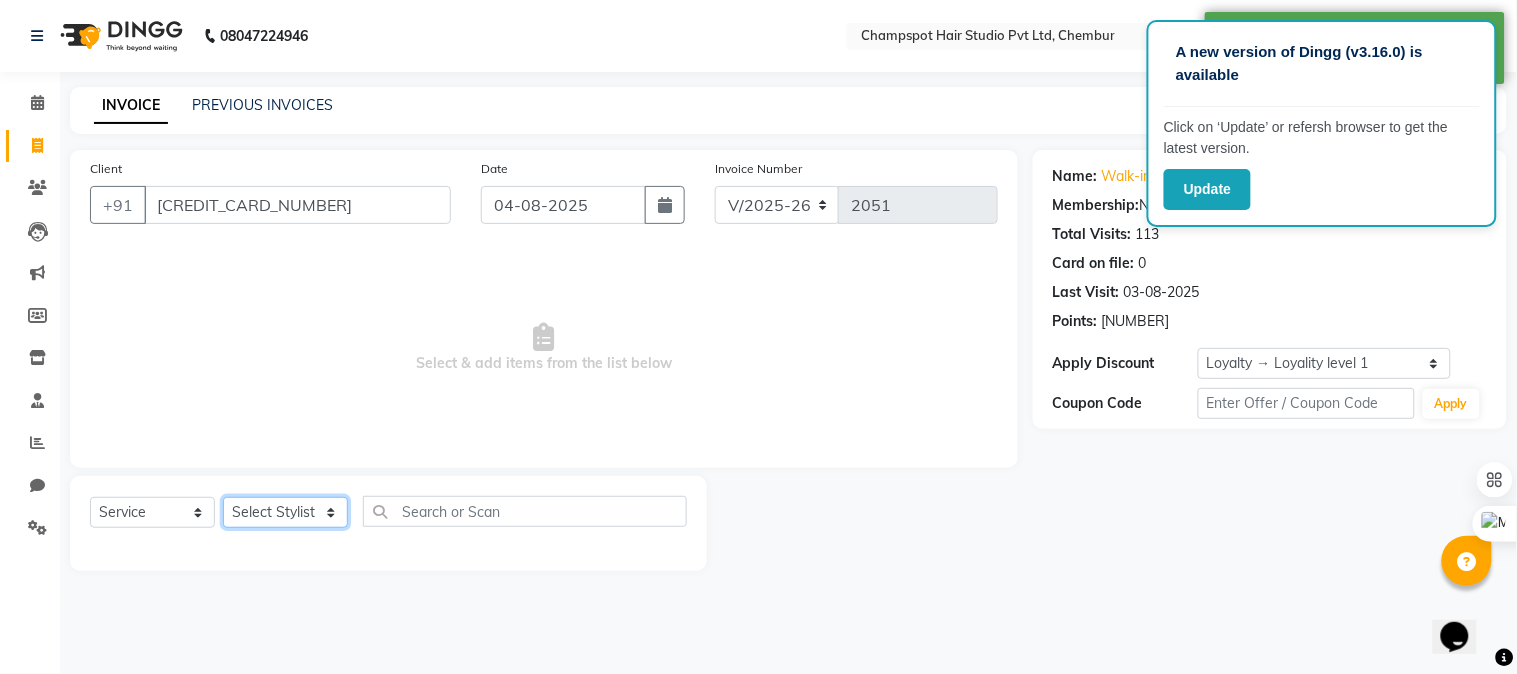 click on "Select Stylist Admin [FIRST] [LAST] [FIRST] [LAST] [FIRST] [LAST] [FIRST] [LAST] [FIRST] [LAST]" 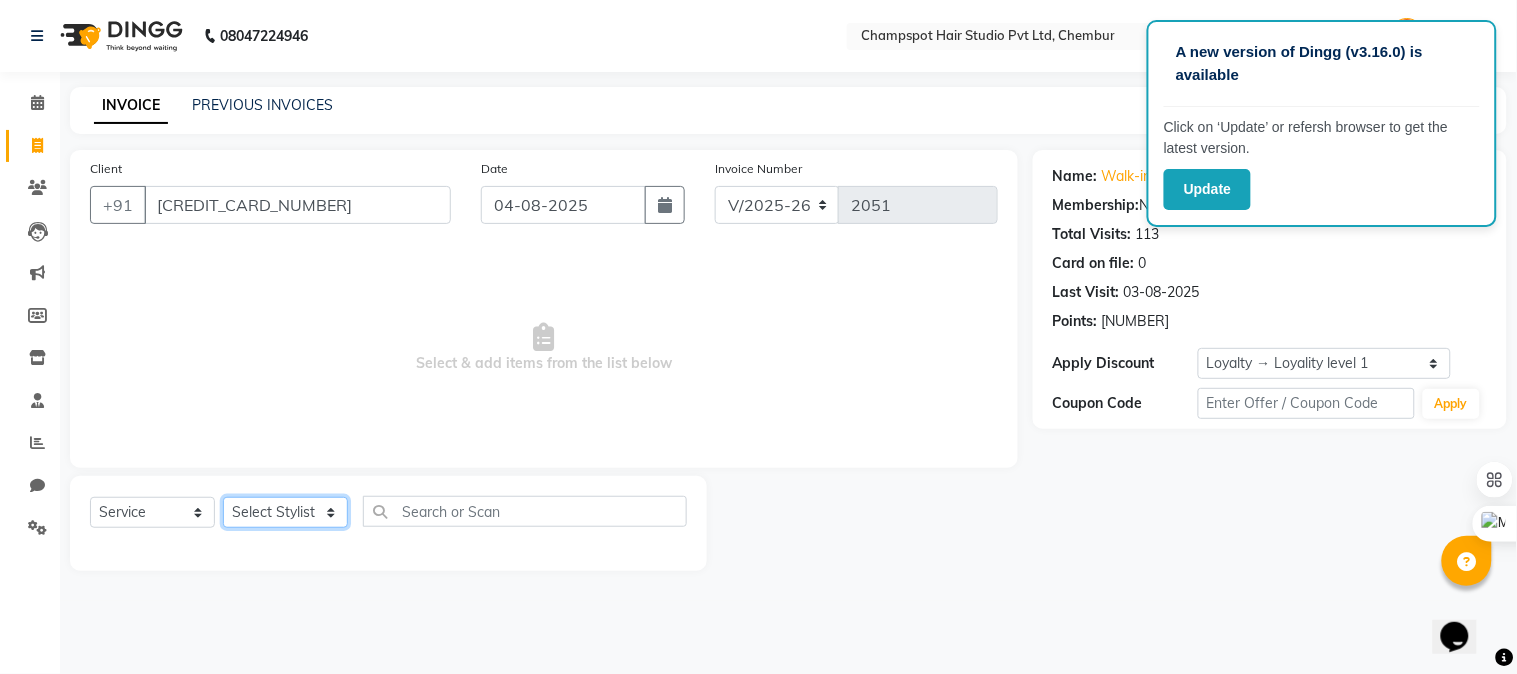 select on "70454" 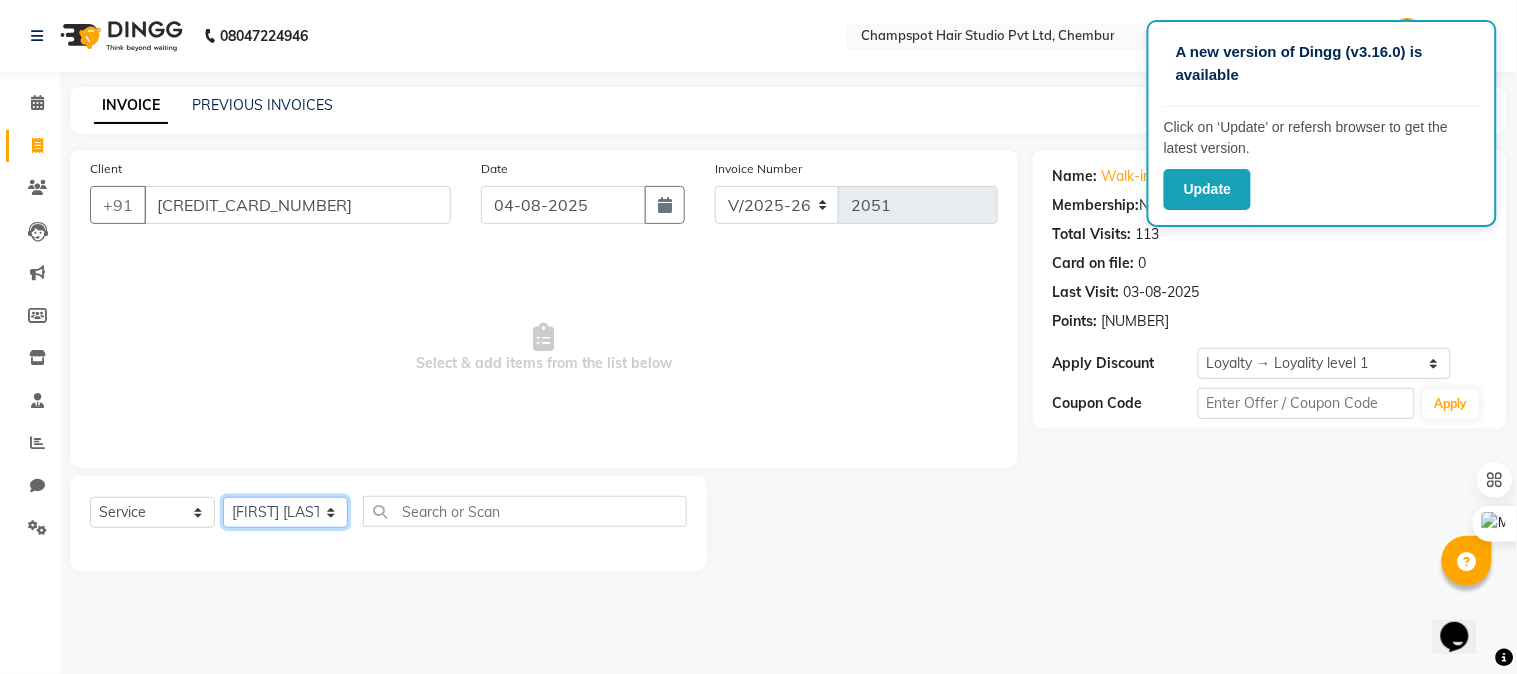 click on "Select Stylist Admin [FIRST] [LAST] [FIRST] [LAST] [FIRST] [LAST] [FIRST] [LAST] [FIRST] [LAST]" 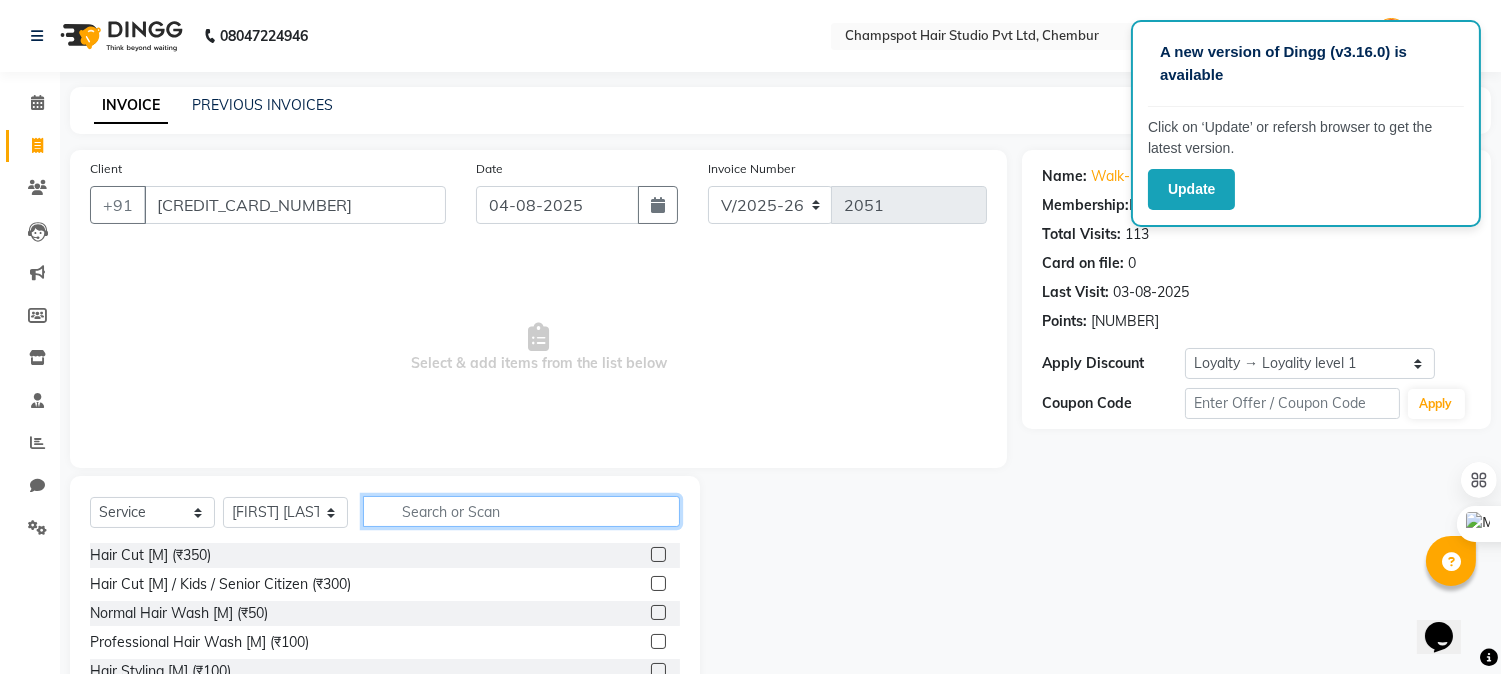click 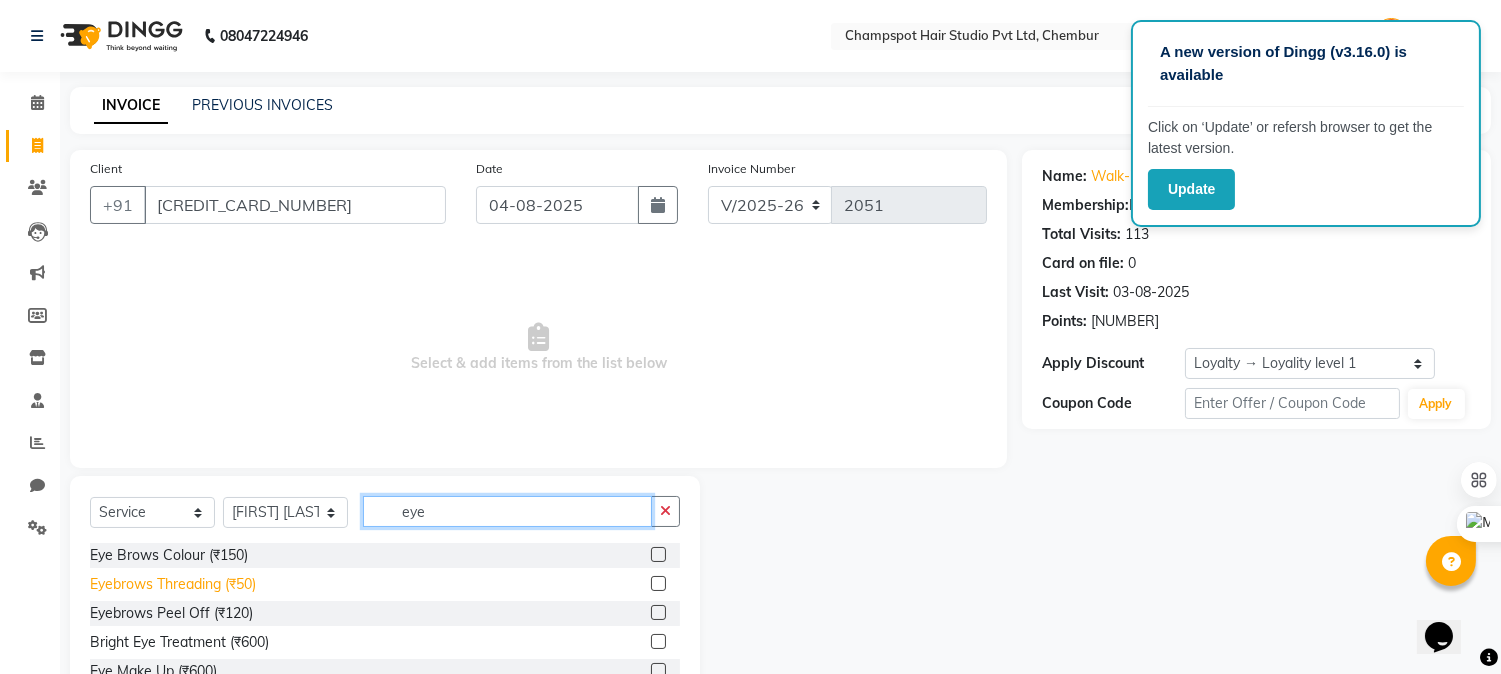 type on "eye" 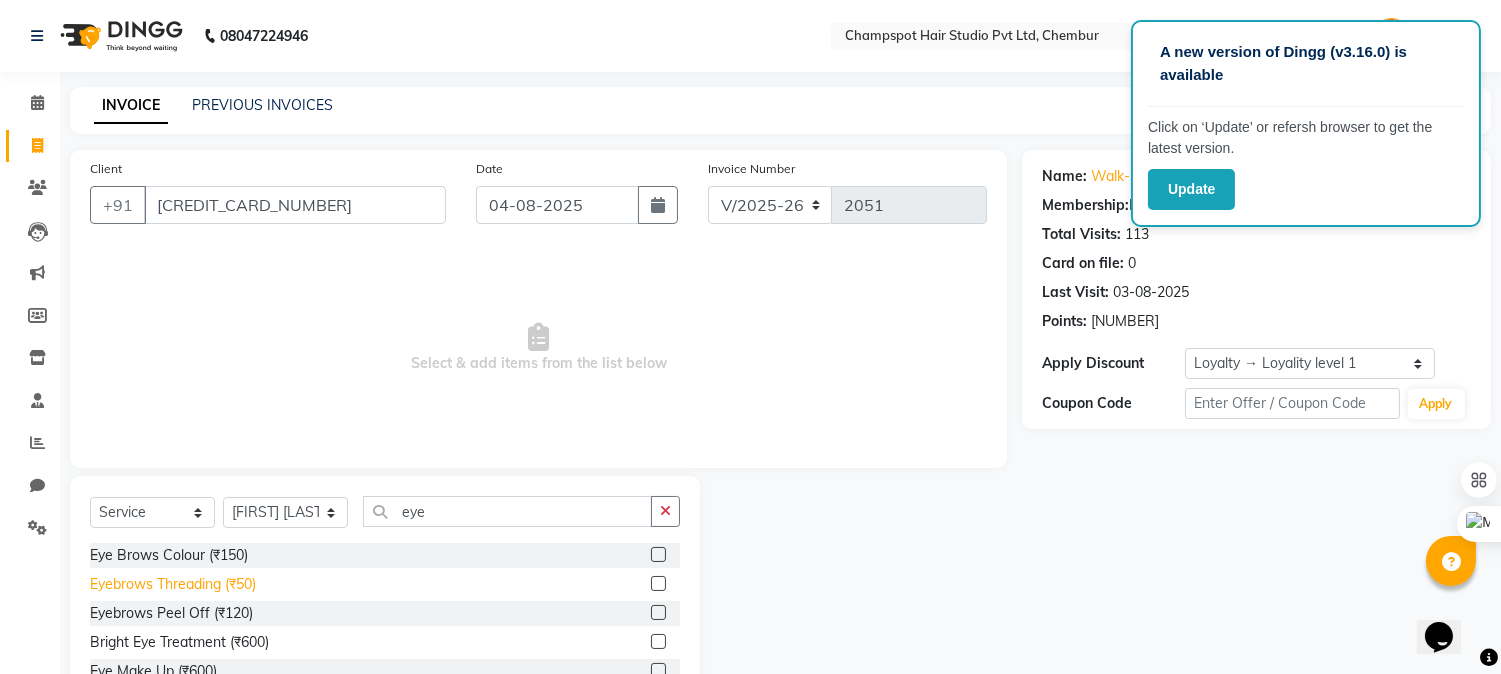click on "Eyebrows Threading (₹50)" 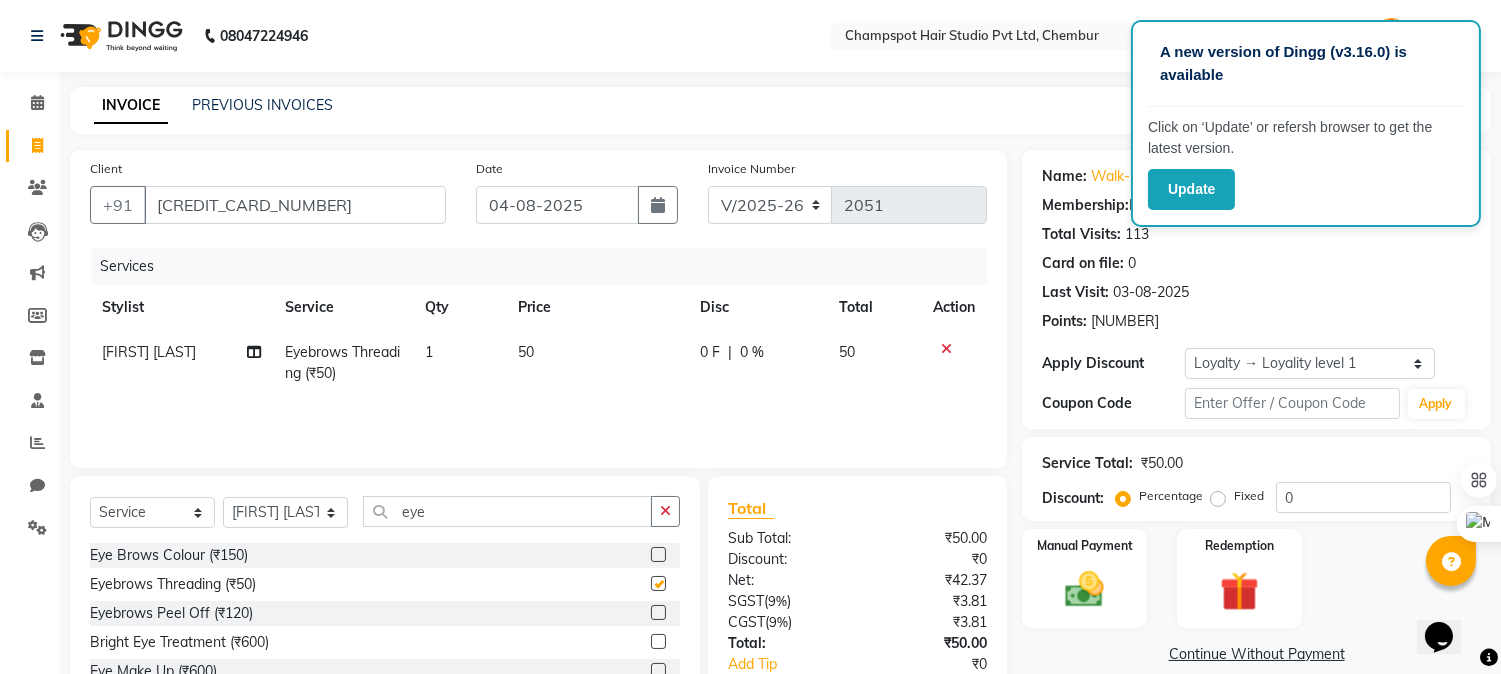 checkbox on "false" 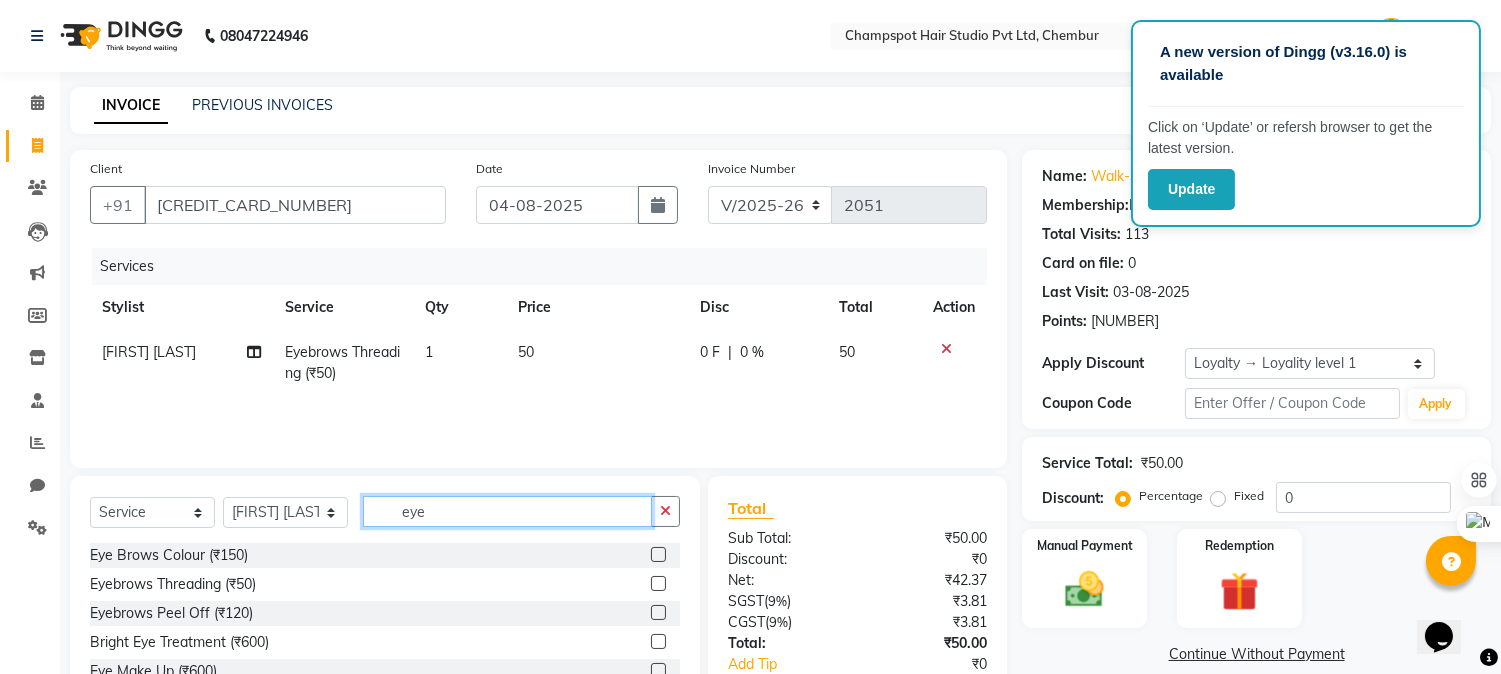drag, startPoint x: 446, startPoint y: 507, endPoint x: 283, endPoint y: 505, distance: 163.01227 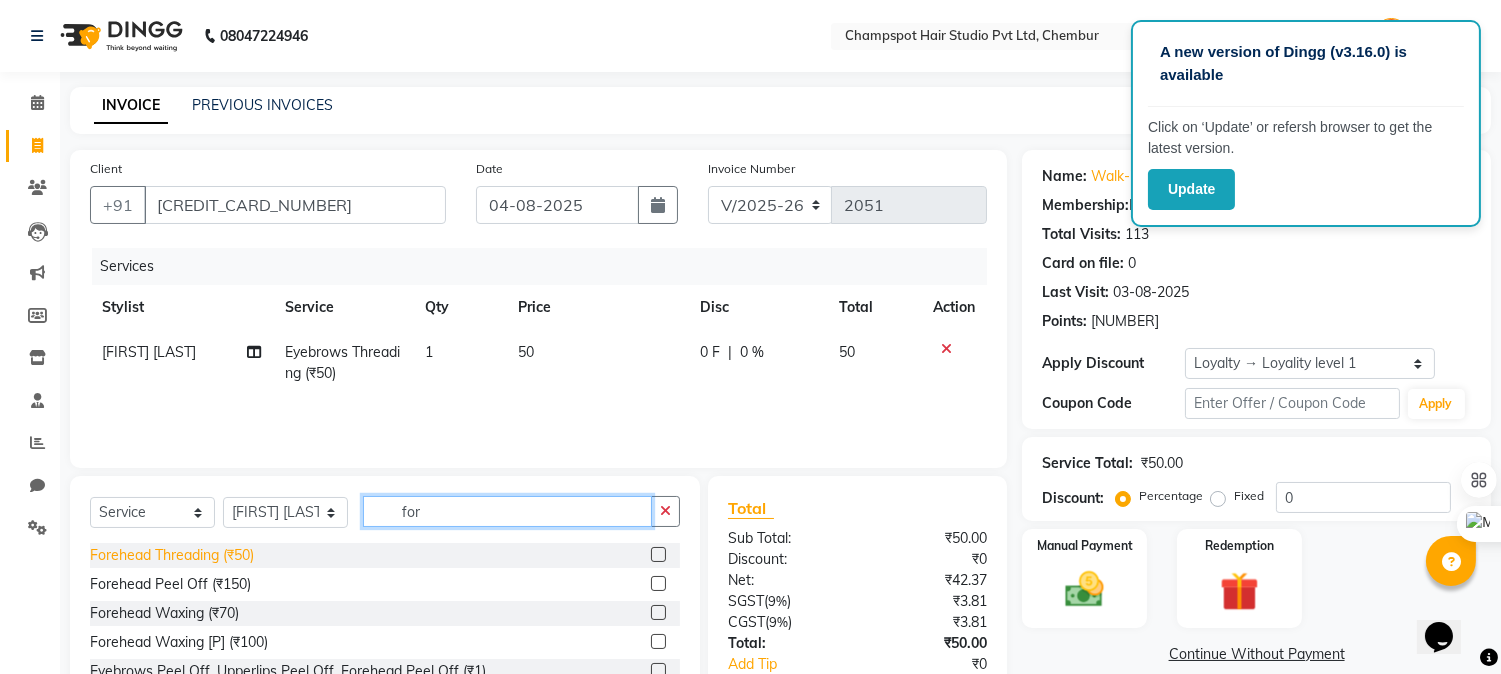 type on "for" 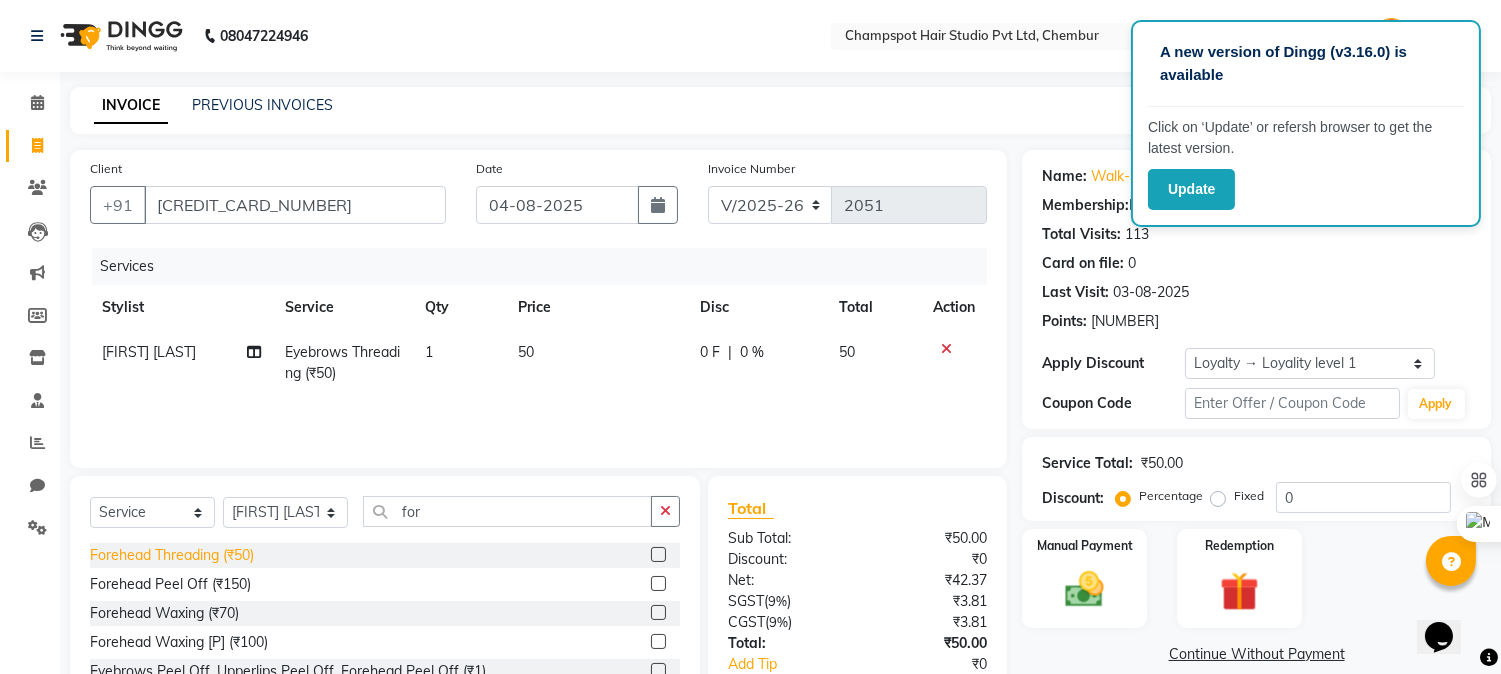 click on "Forehead Threading (₹50)" 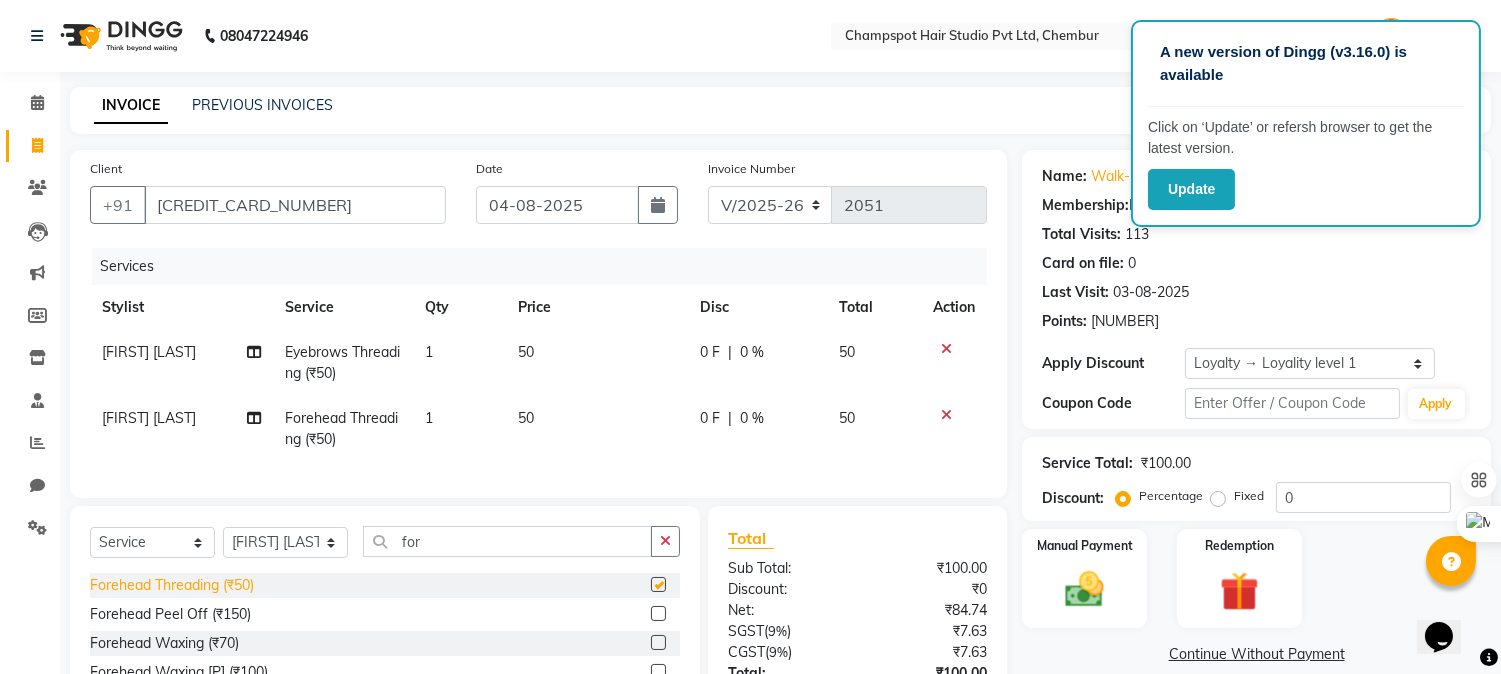 checkbox on "false" 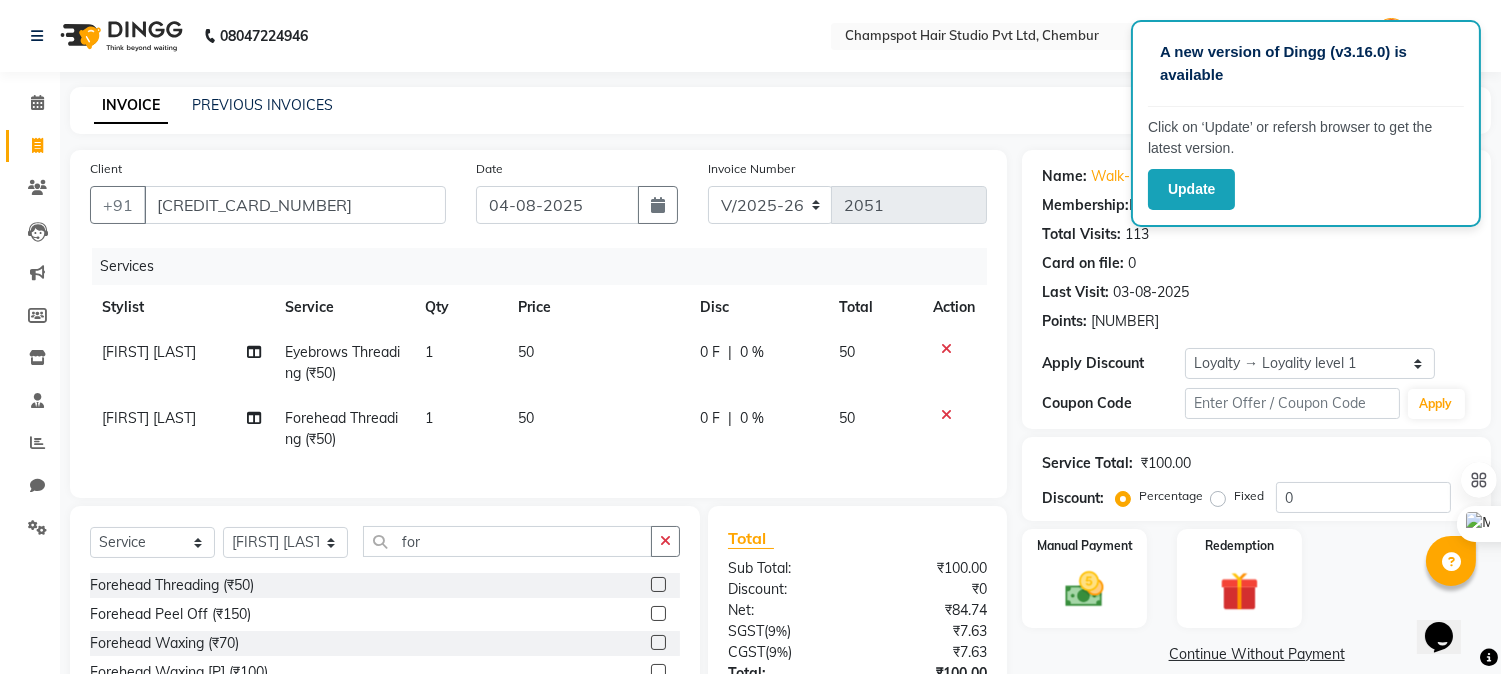 scroll, scrollTop: 173, scrollLeft: 0, axis: vertical 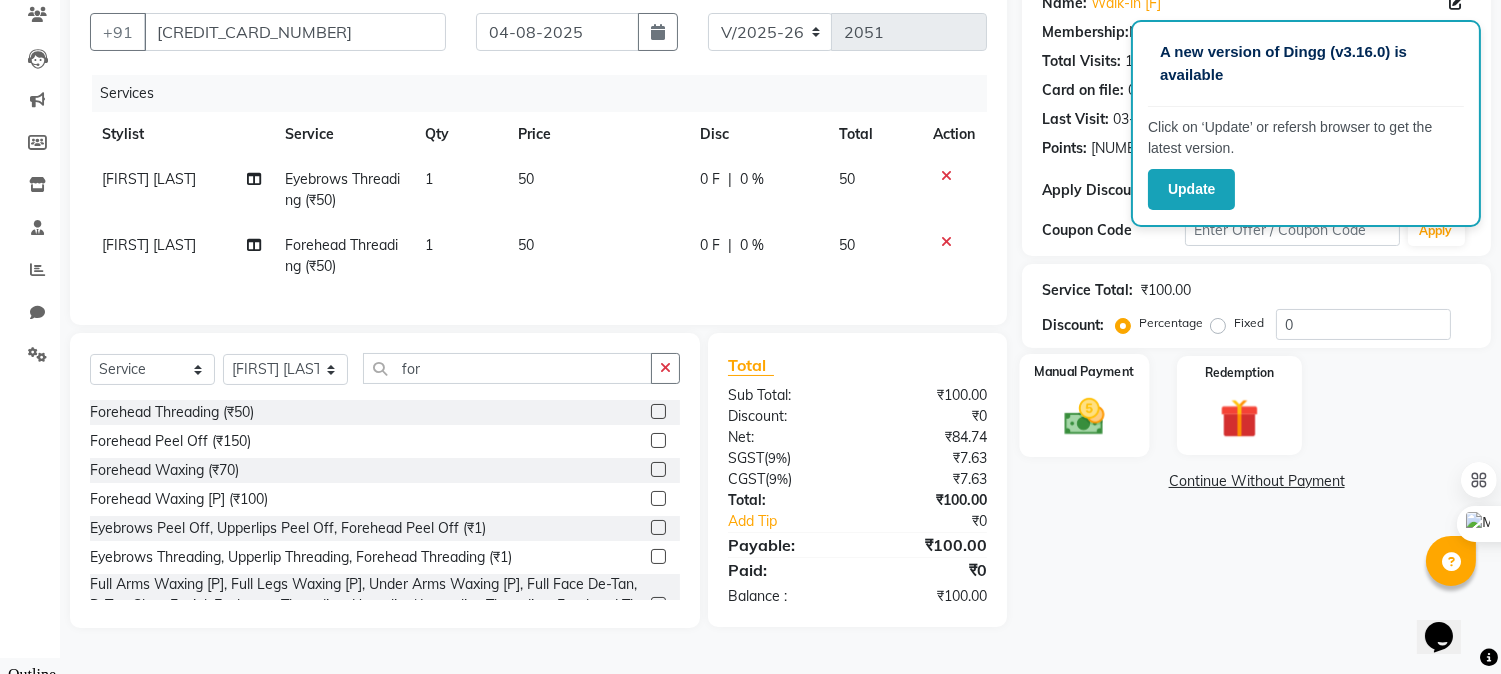 click on "Manual Payment" 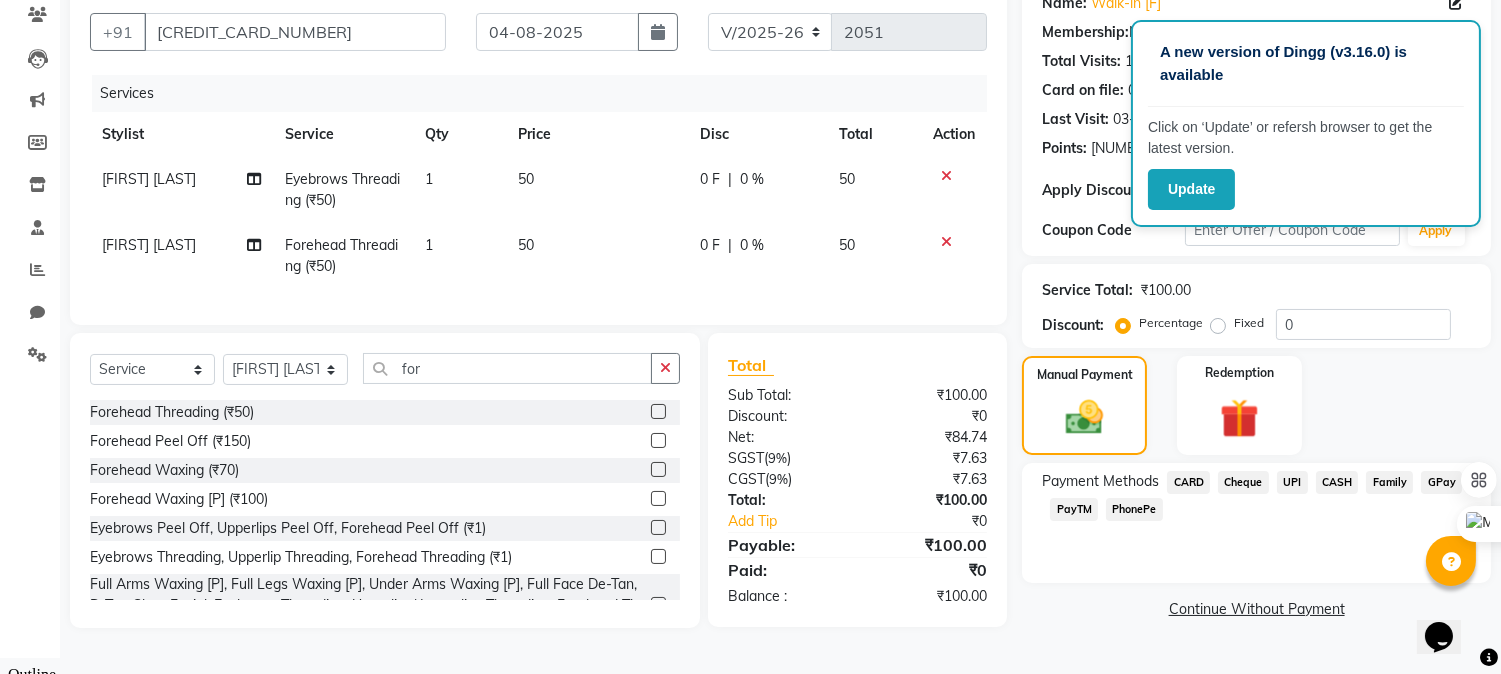 click on "CASH" 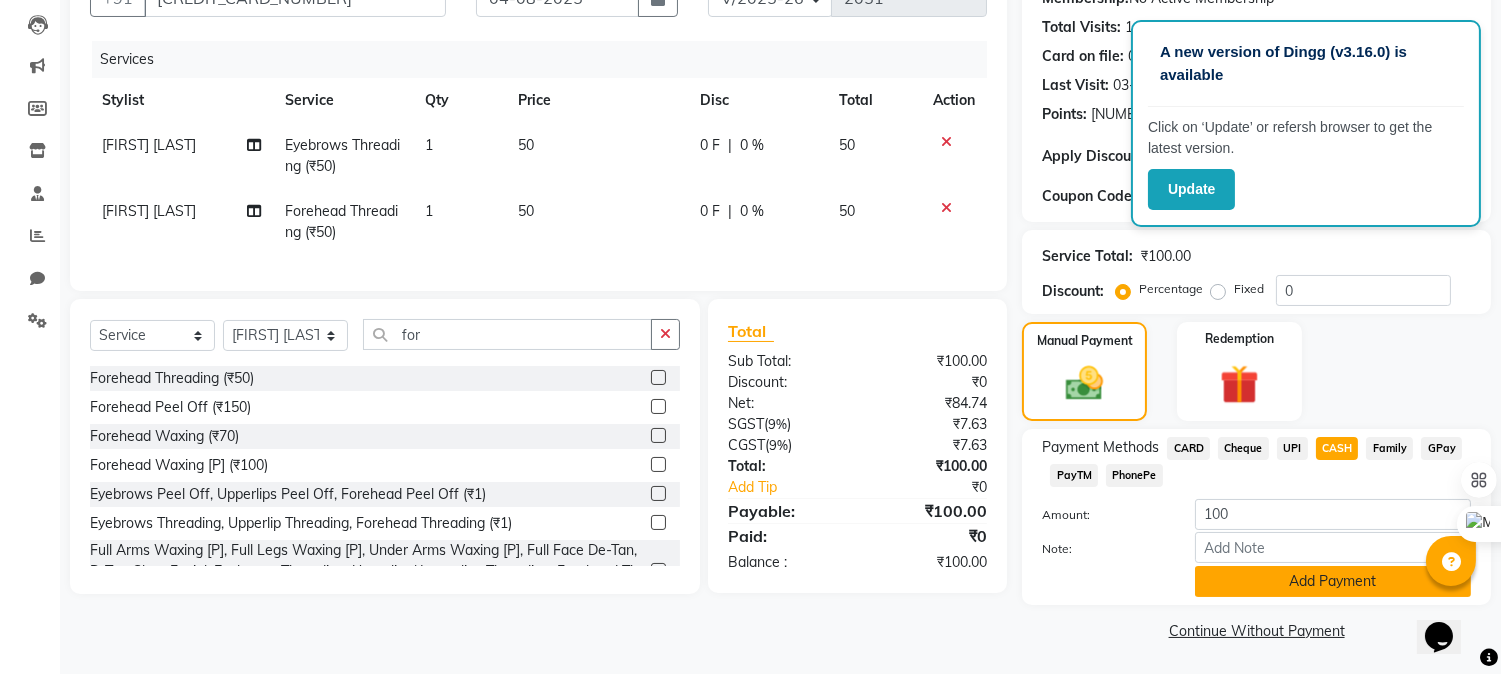 scroll, scrollTop: 208, scrollLeft: 0, axis: vertical 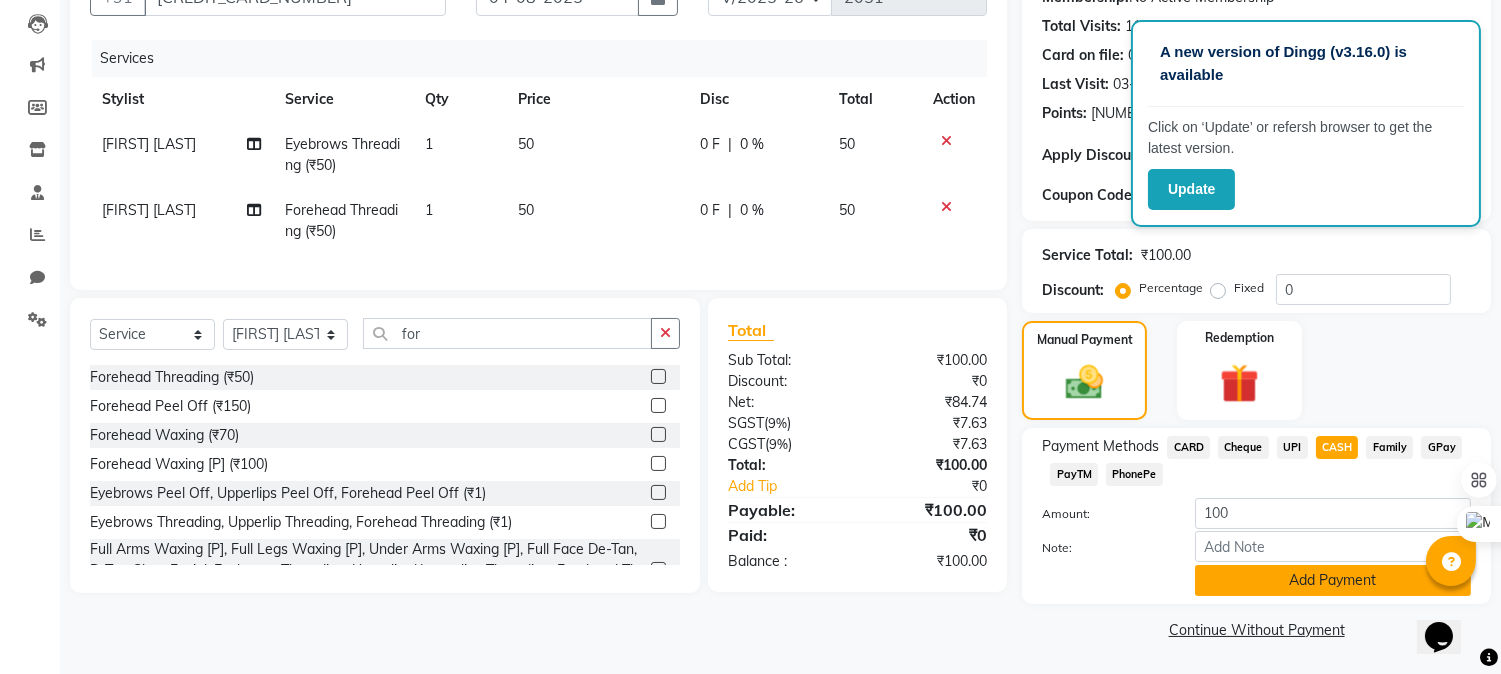 click on "Add Payment" 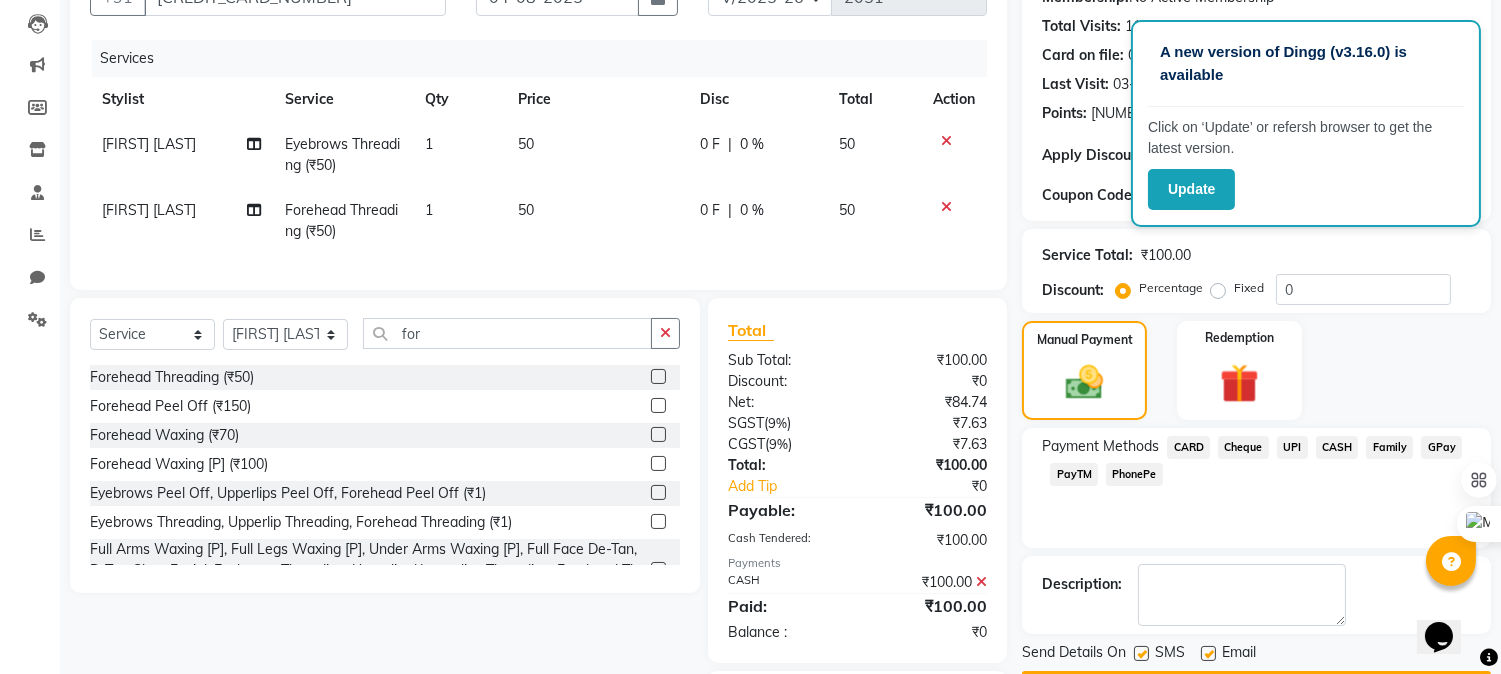 scroll, scrollTop: 342, scrollLeft: 0, axis: vertical 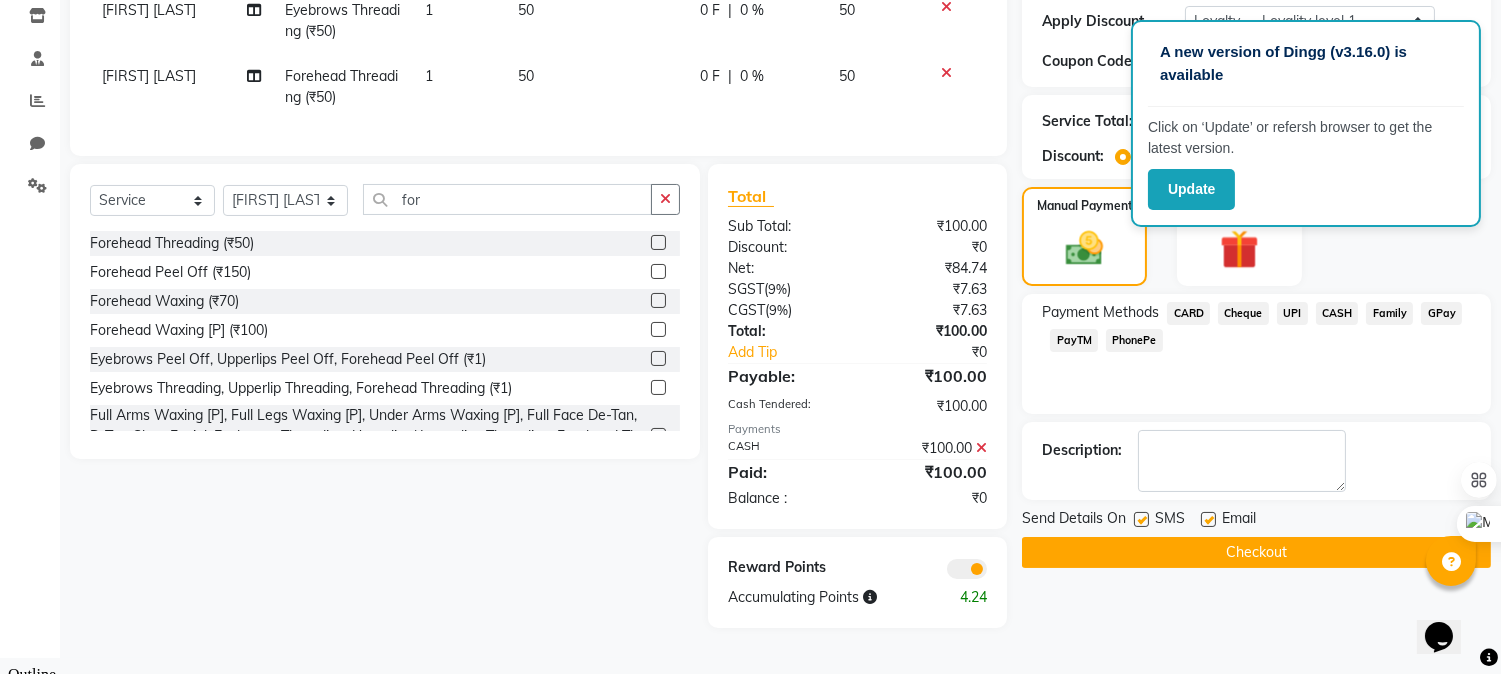 click on "Checkout" 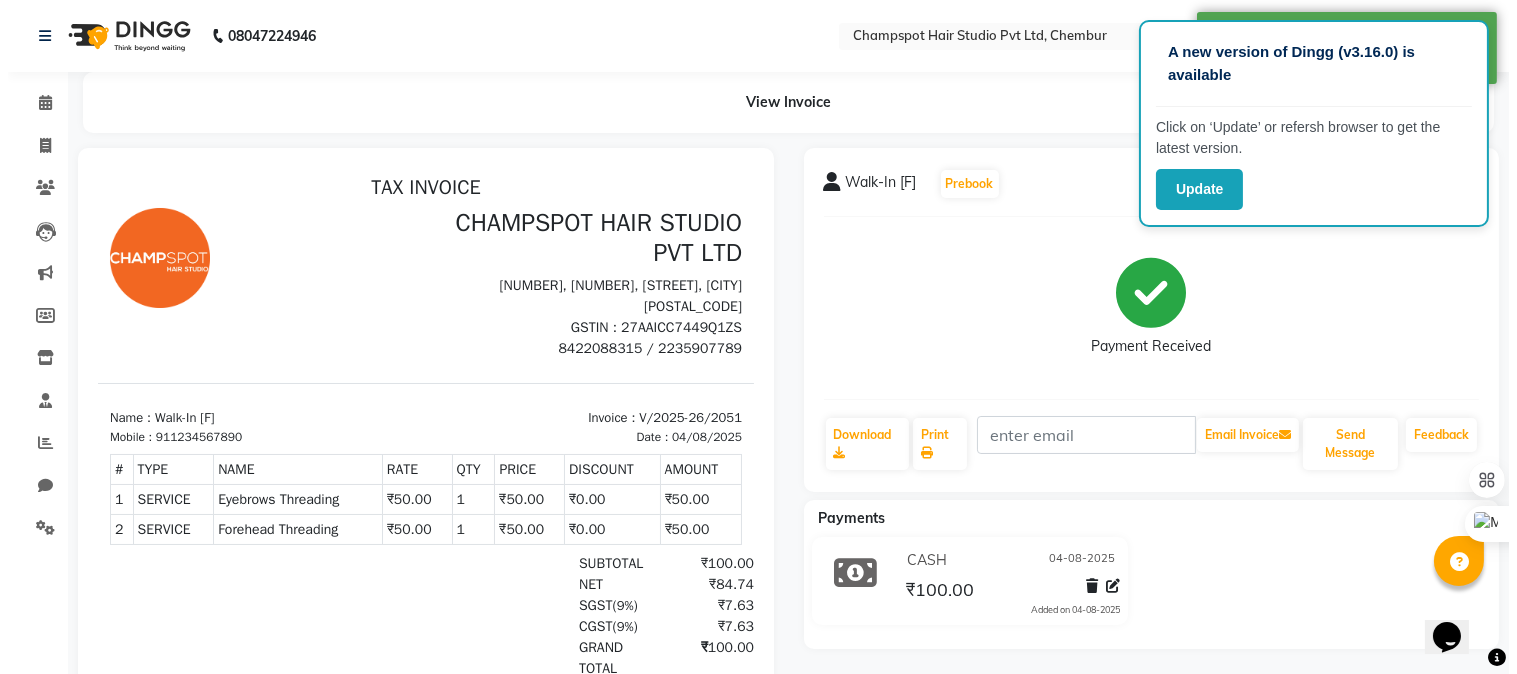 scroll, scrollTop: 0, scrollLeft: 0, axis: both 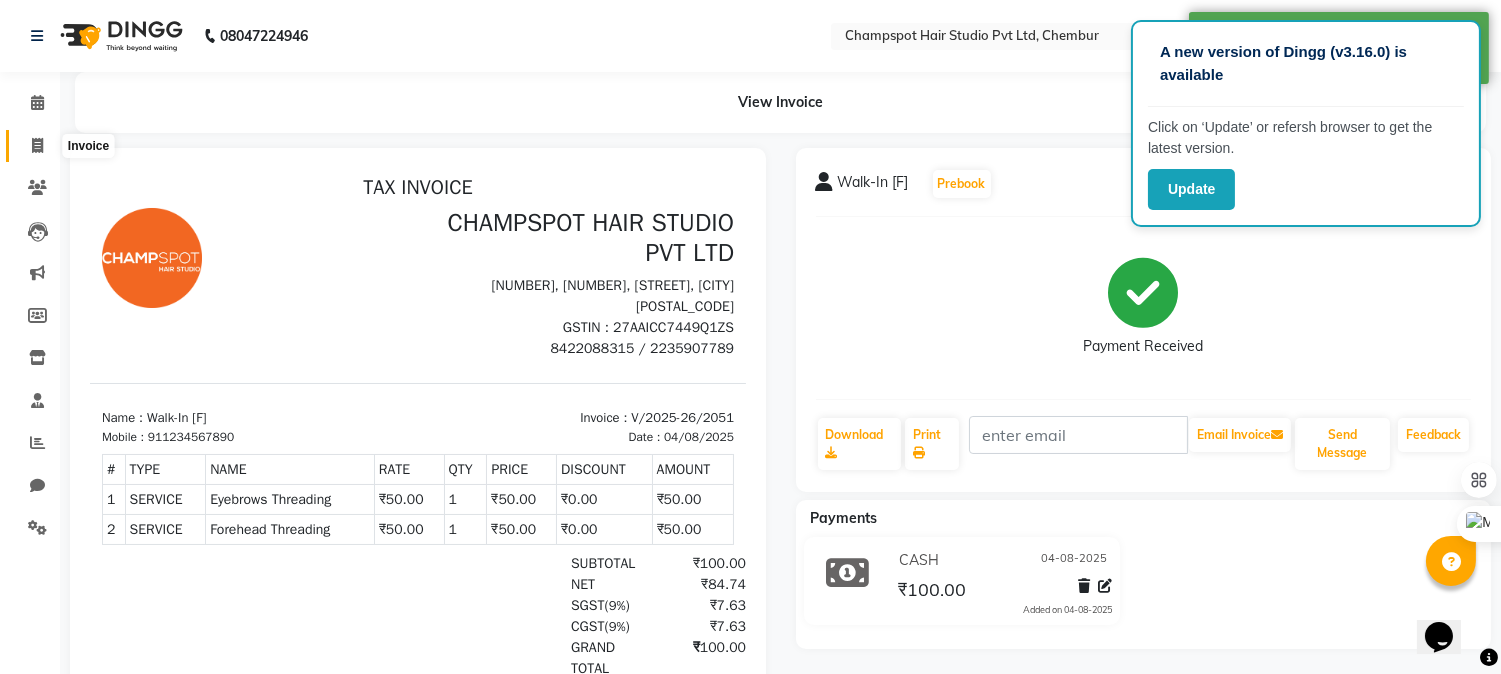click 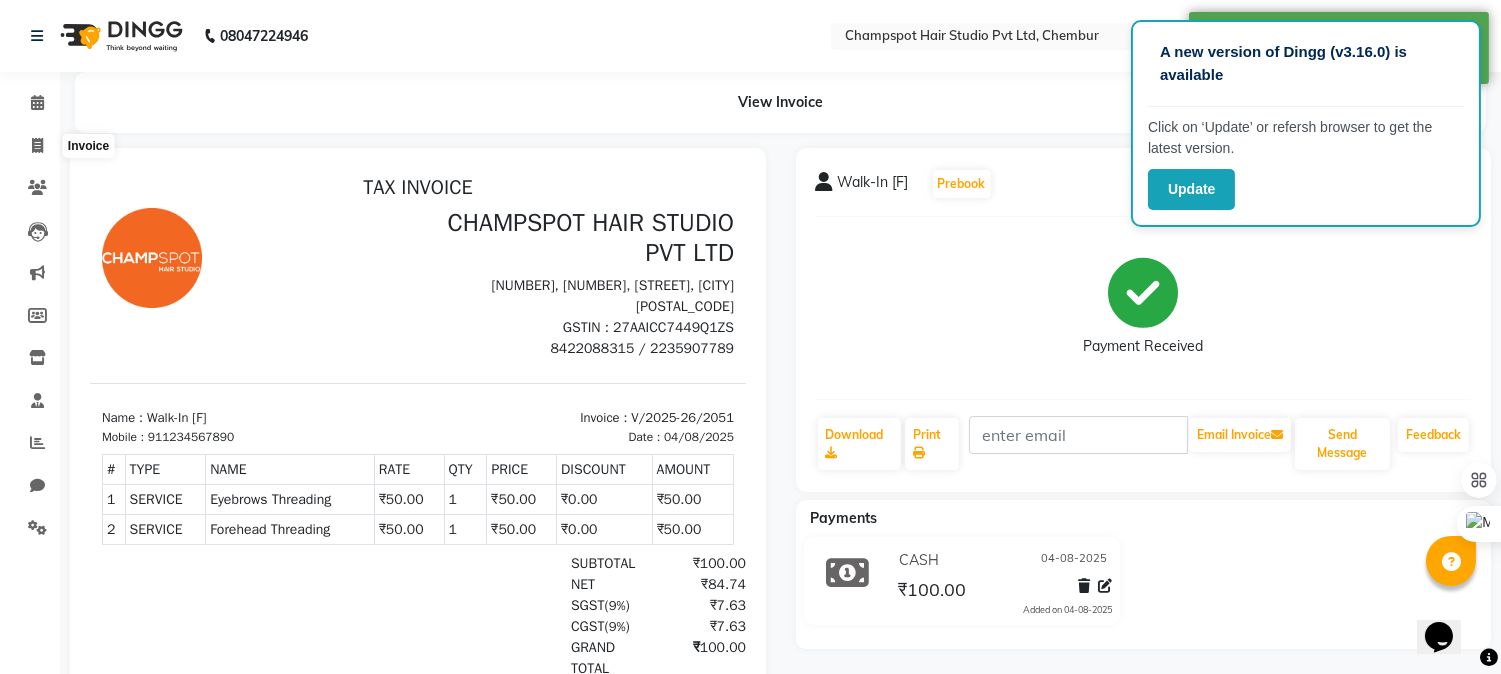 select on "7690" 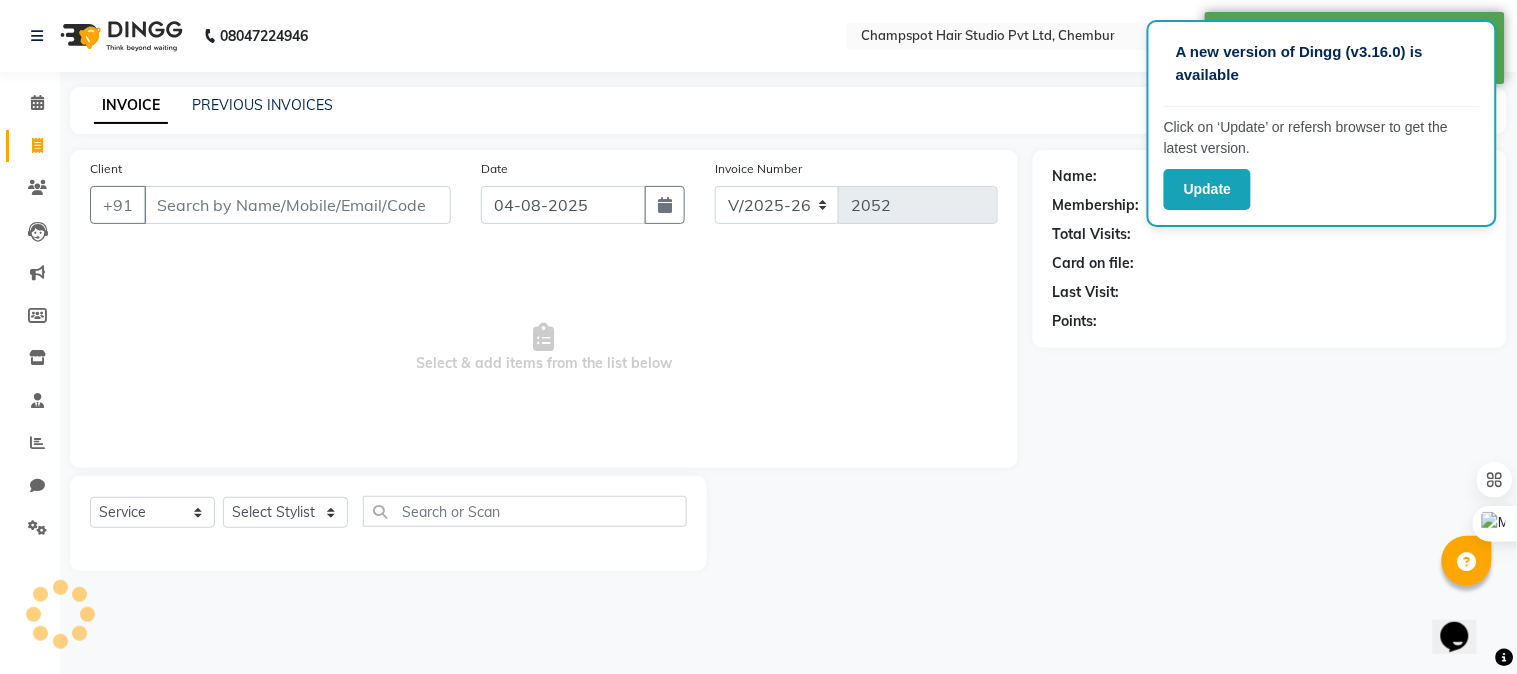 click on "Client" at bounding box center (297, 205) 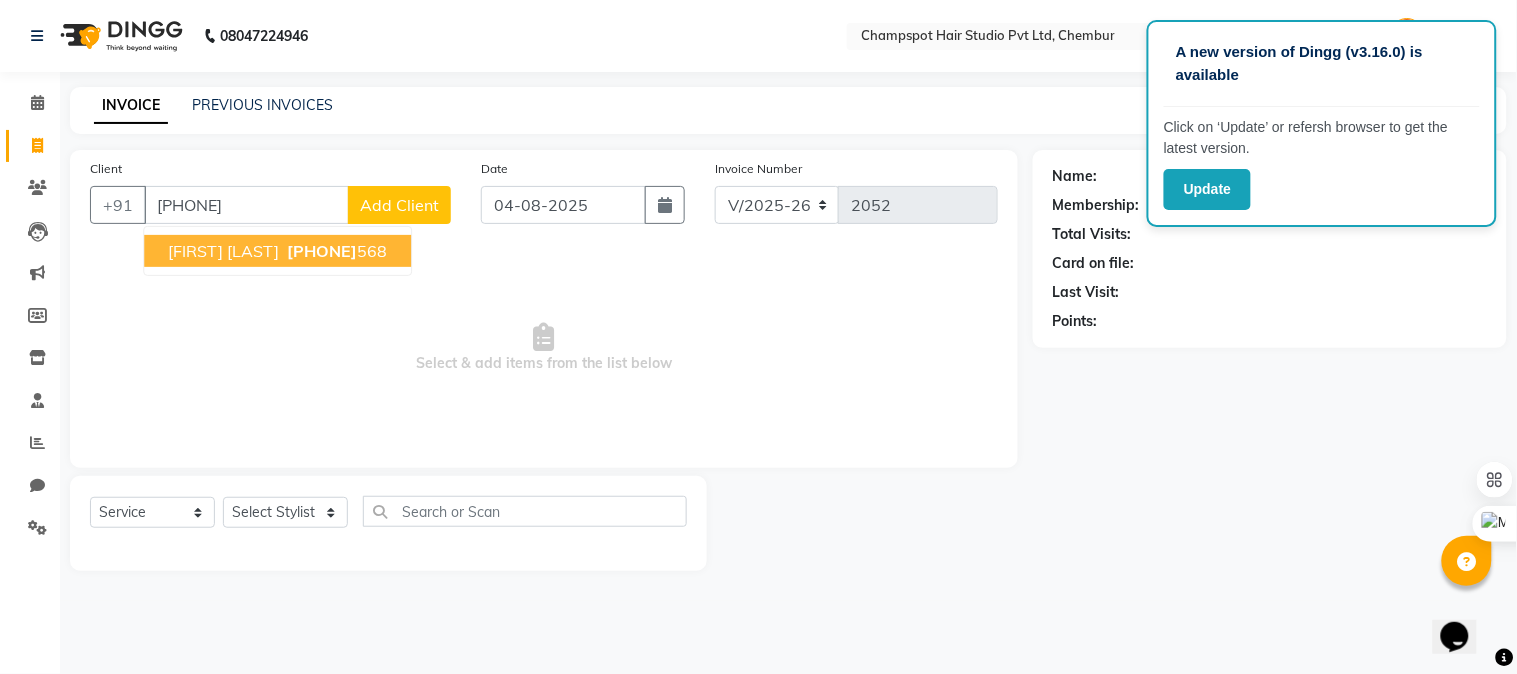 click on "[PHONE]" at bounding box center [322, 251] 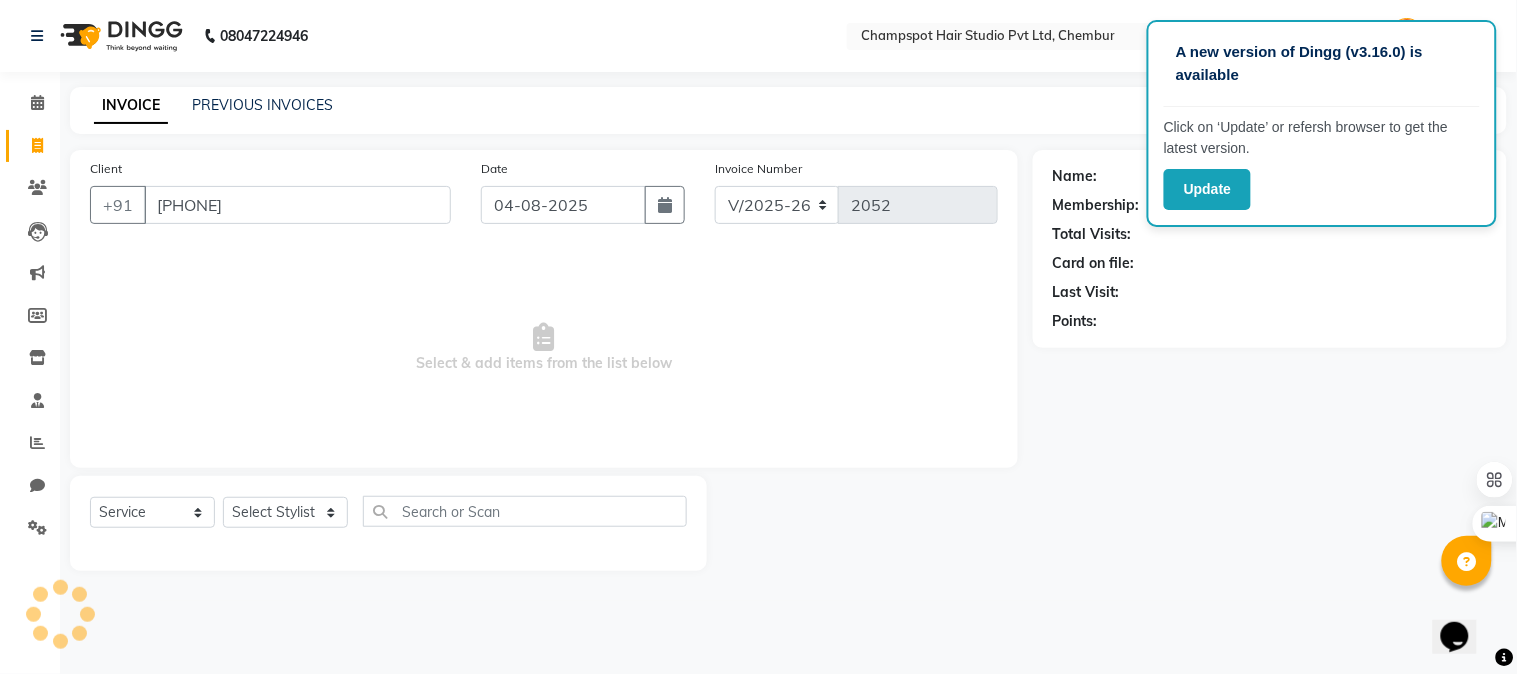 type on "[PHONE]" 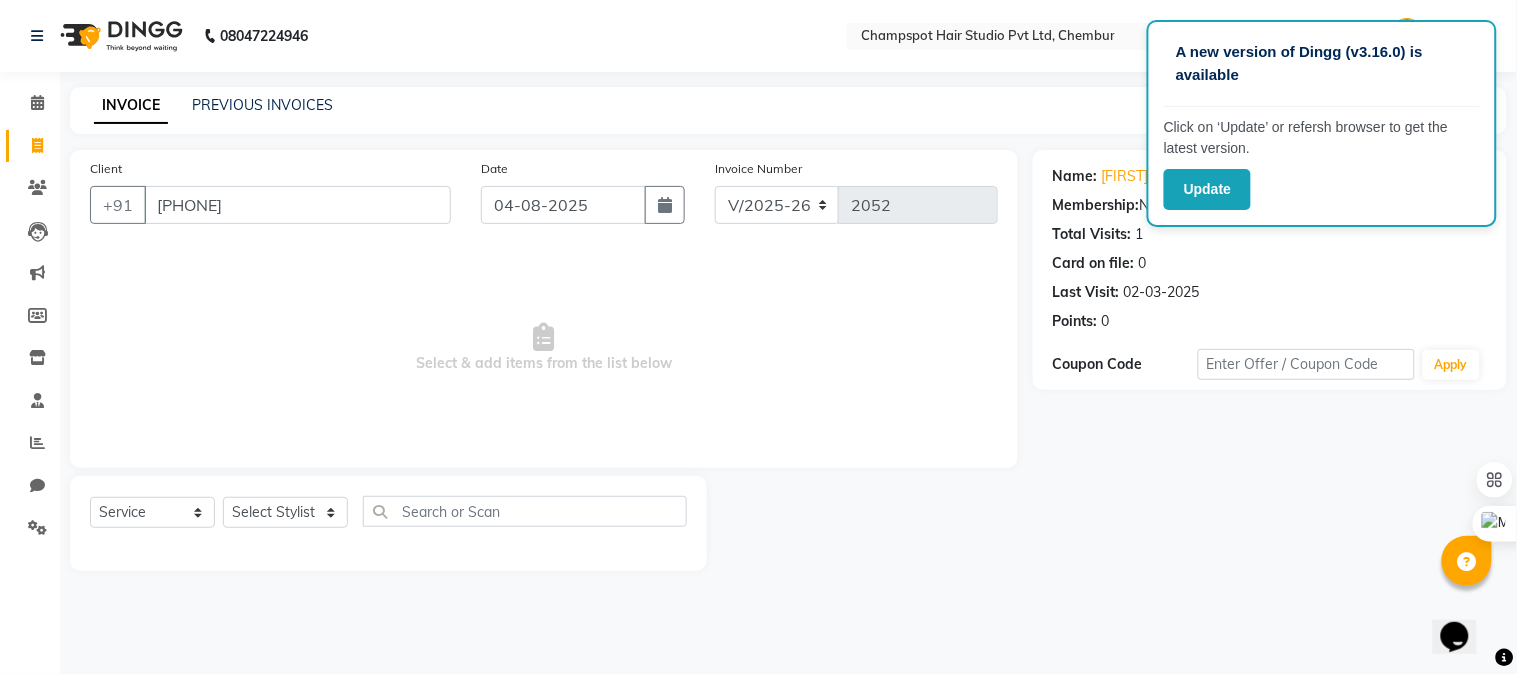 click on "Name: Nilam Shukla Membership:  No Active Membership  Total Visits:  1 Card on file:  0 Last Visit:   02-03-2025 Points:   0  Coupon Code Apply" 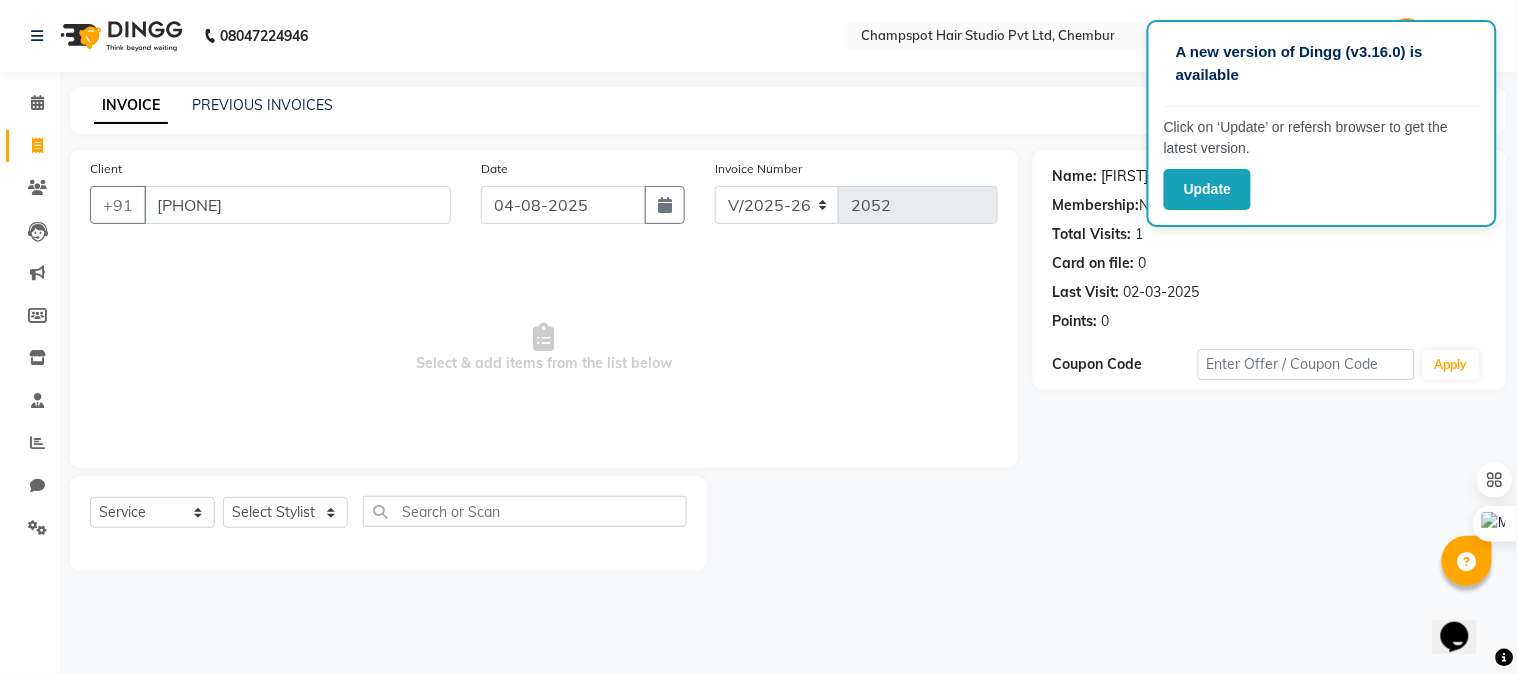 click on "[FIRST] [LAST]" 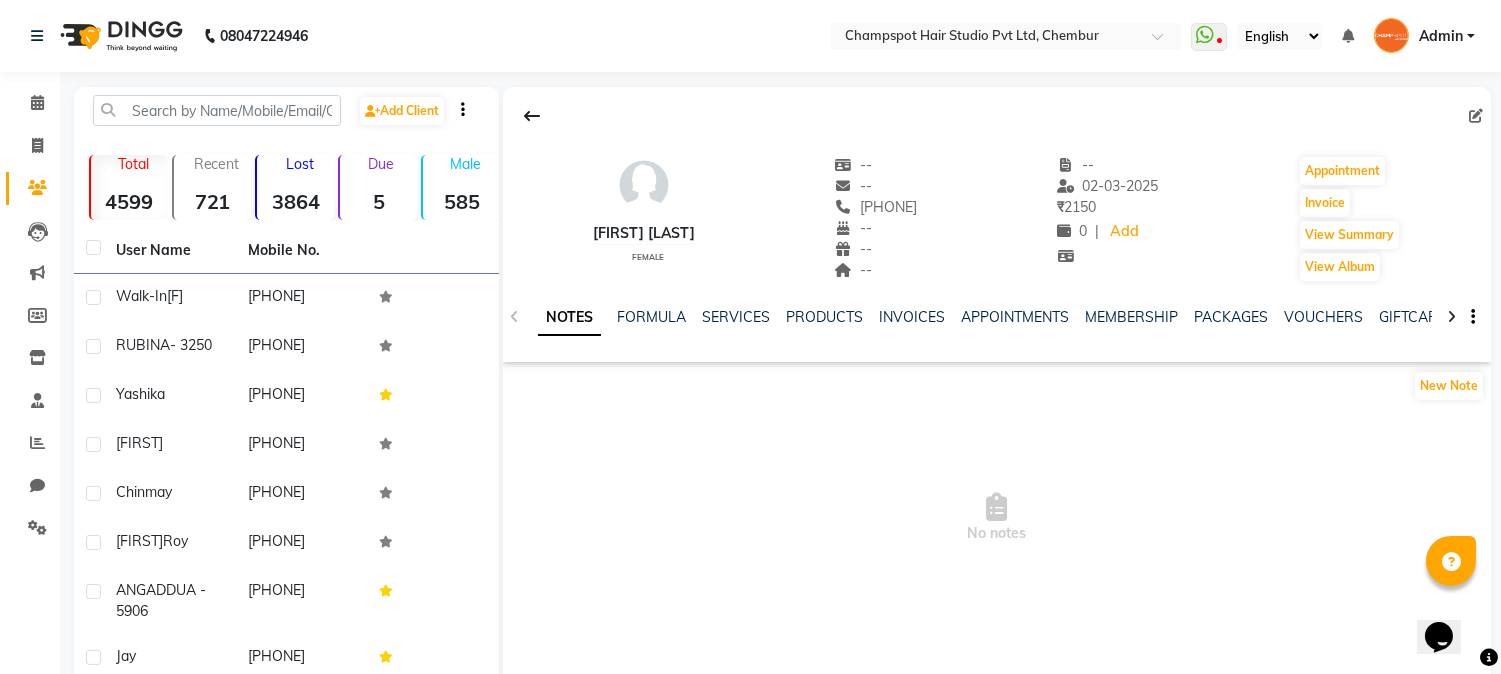 scroll, scrollTop: 0, scrollLeft: 0, axis: both 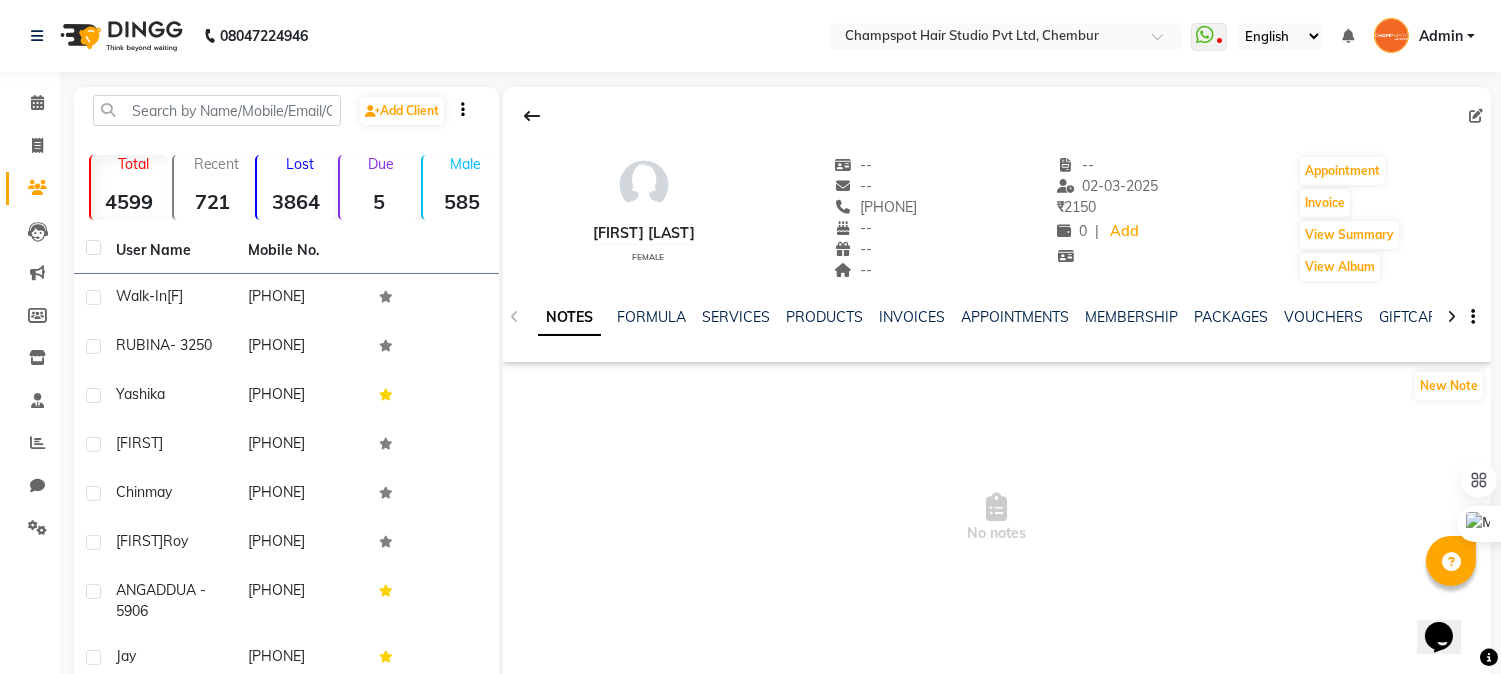 click on "NOTES FORMULA SERVICES PRODUCTS INVOICES APPOINTMENTS MEMBERSHIP PACKAGES VOUCHERS GIFTCARDS POINTS FORMS FAMILY CARDS WALLET" 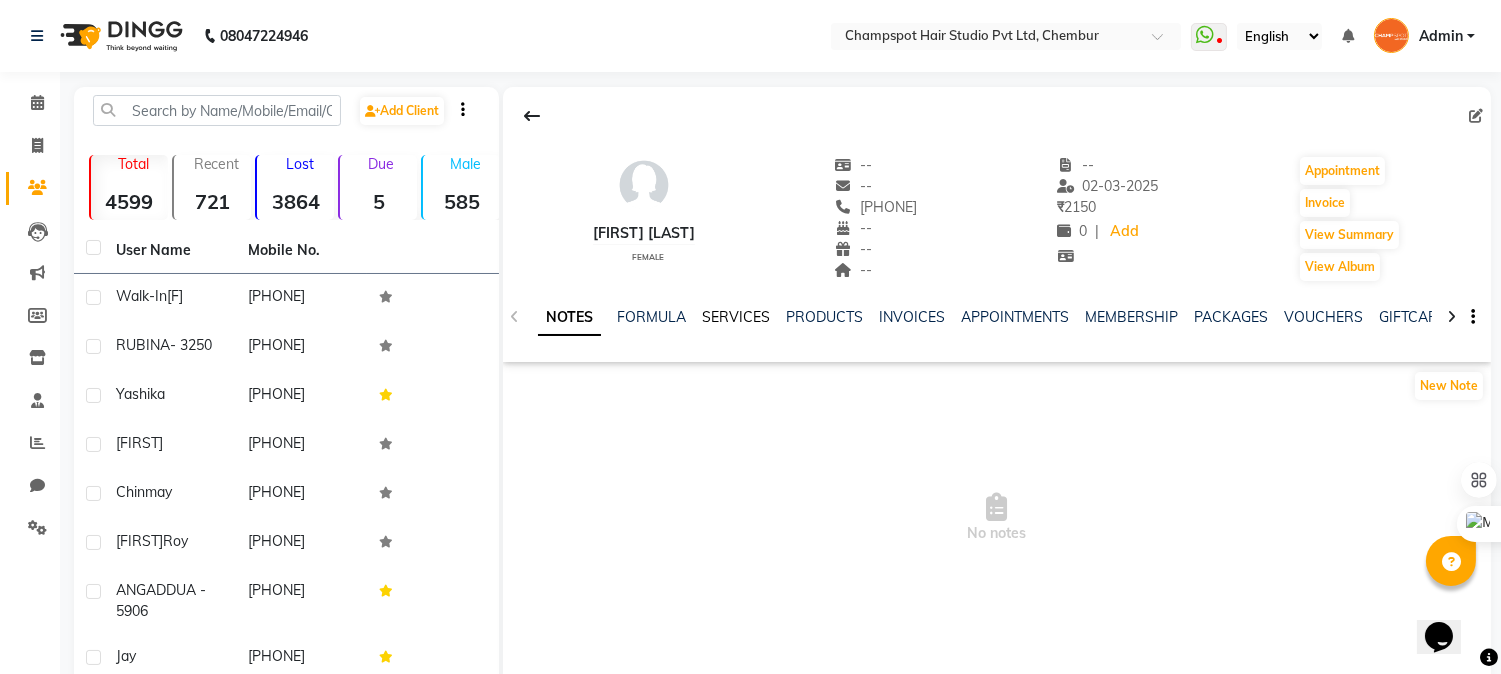 click on "SERVICES" 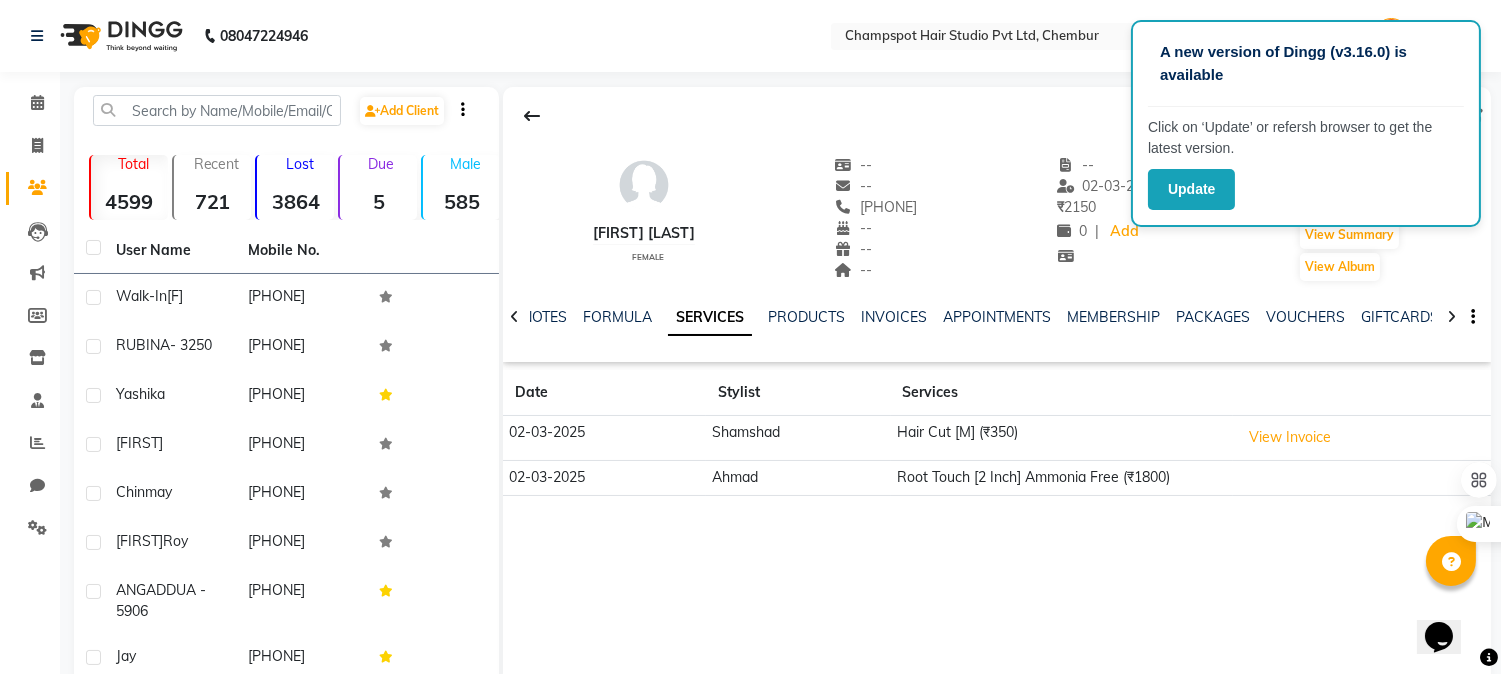 click on "SERVICES" 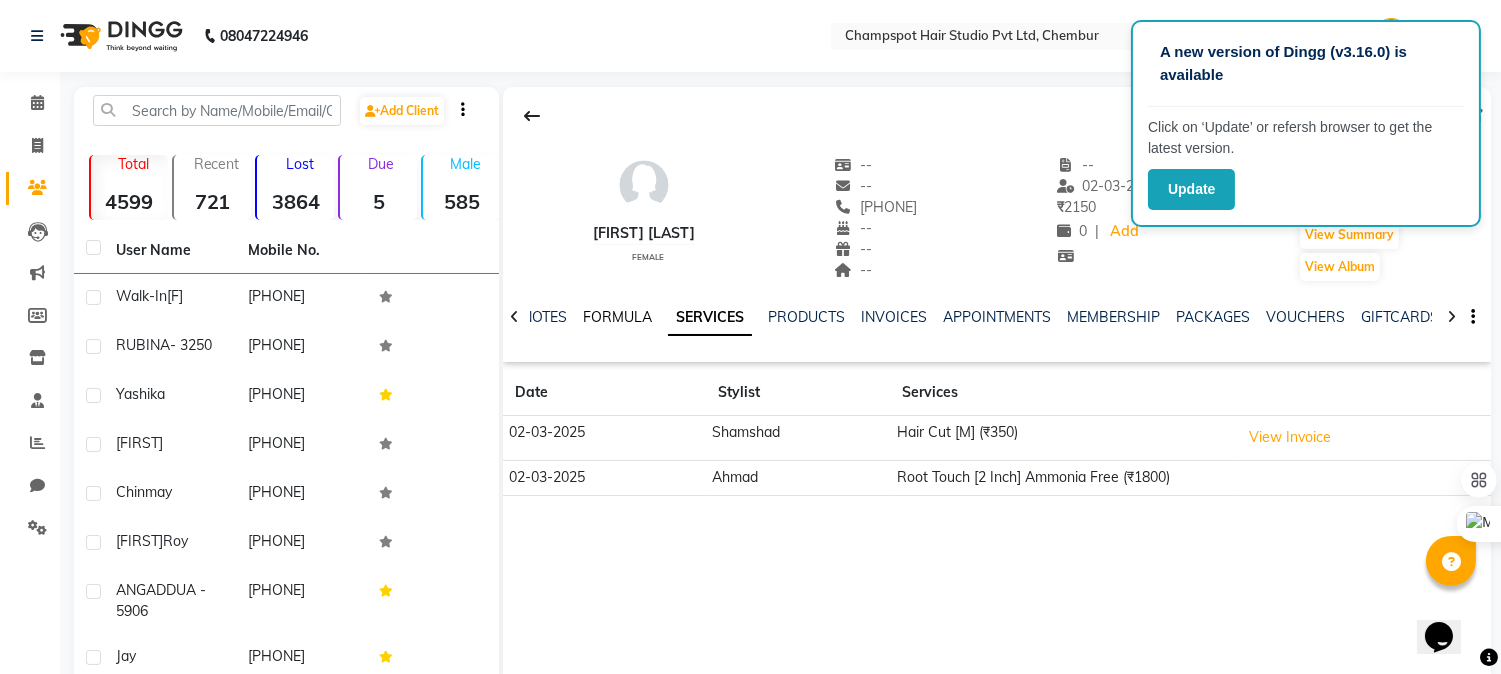click on "FORMULA" 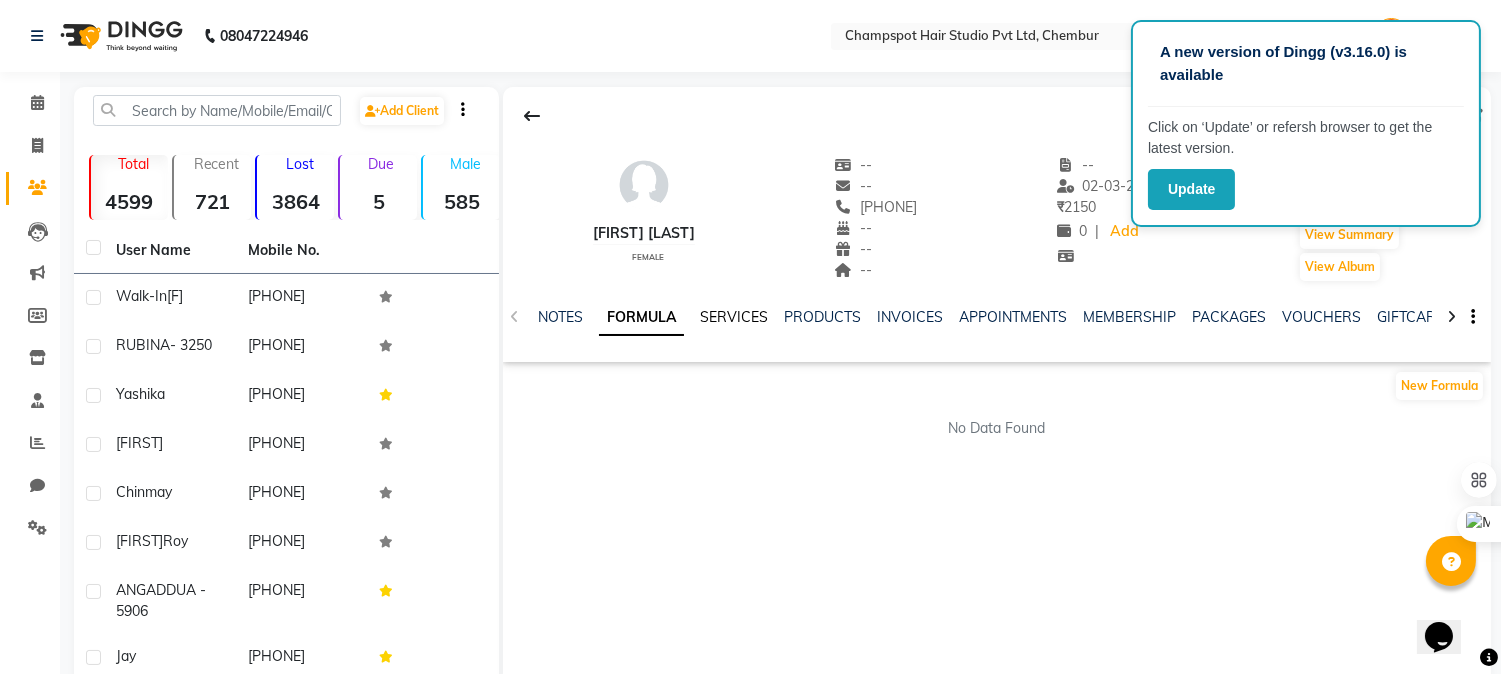 click on "SERVICES" 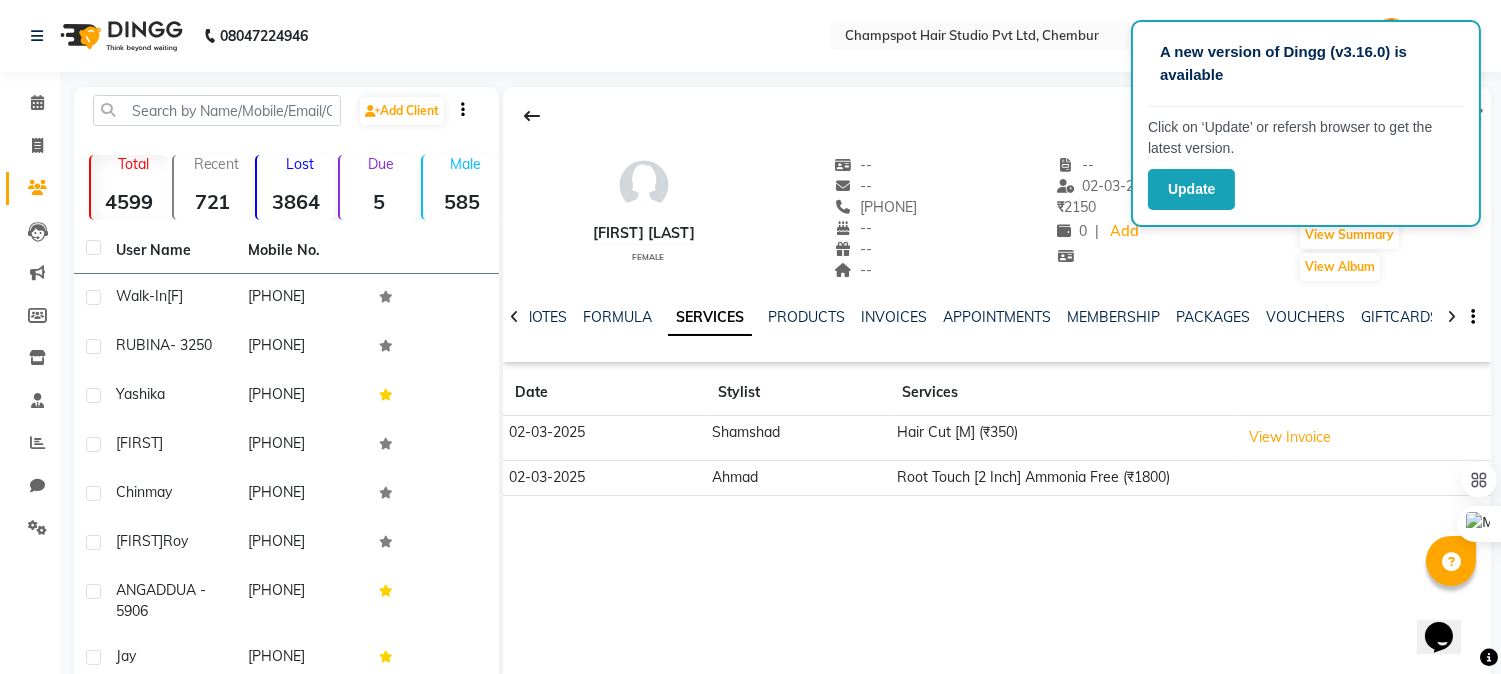 click 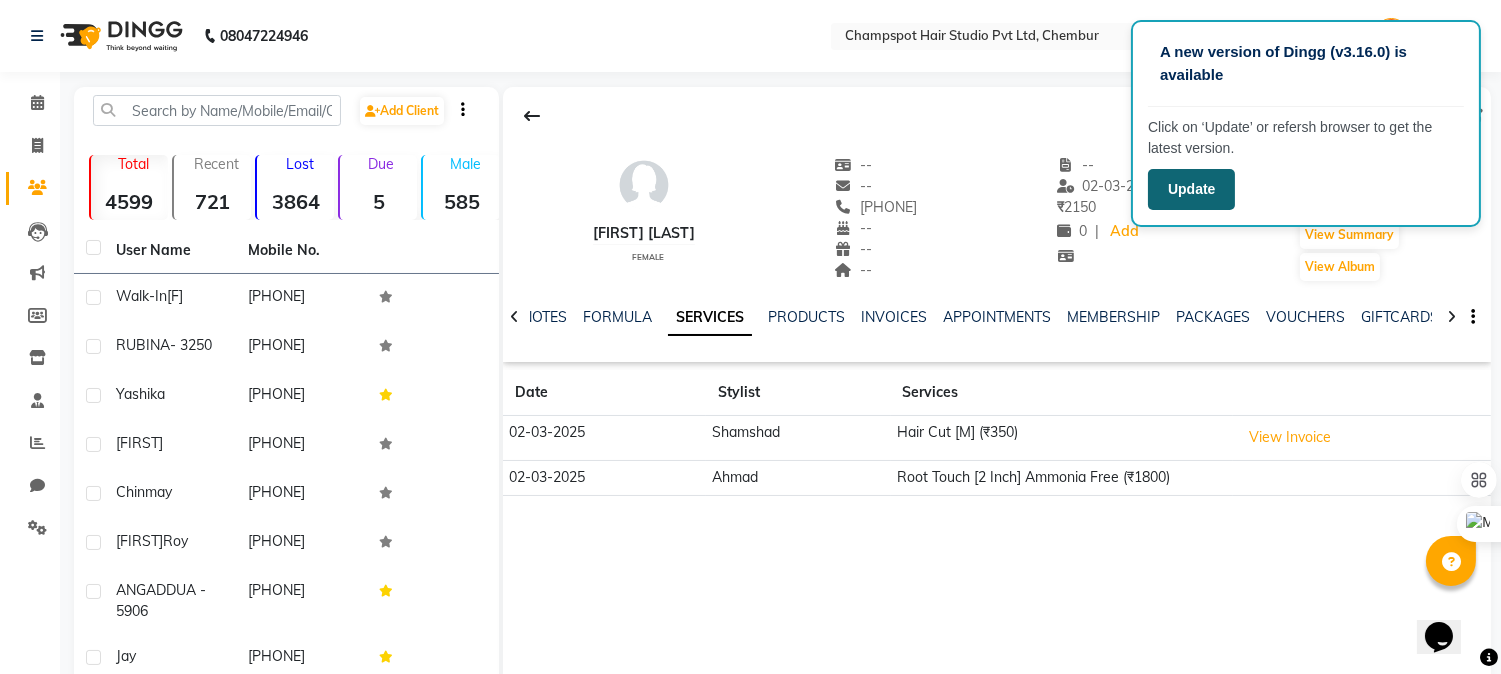 click on "Update" 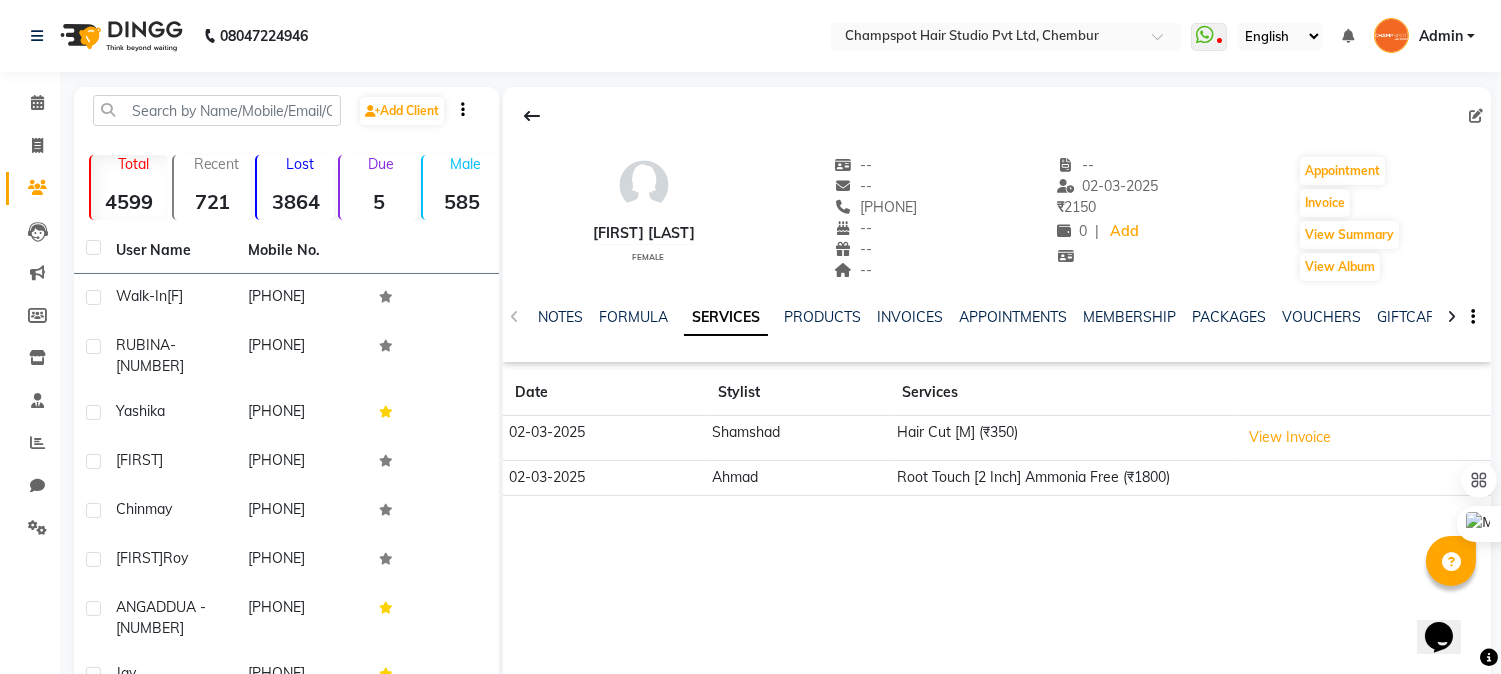scroll, scrollTop: 0, scrollLeft: 0, axis: both 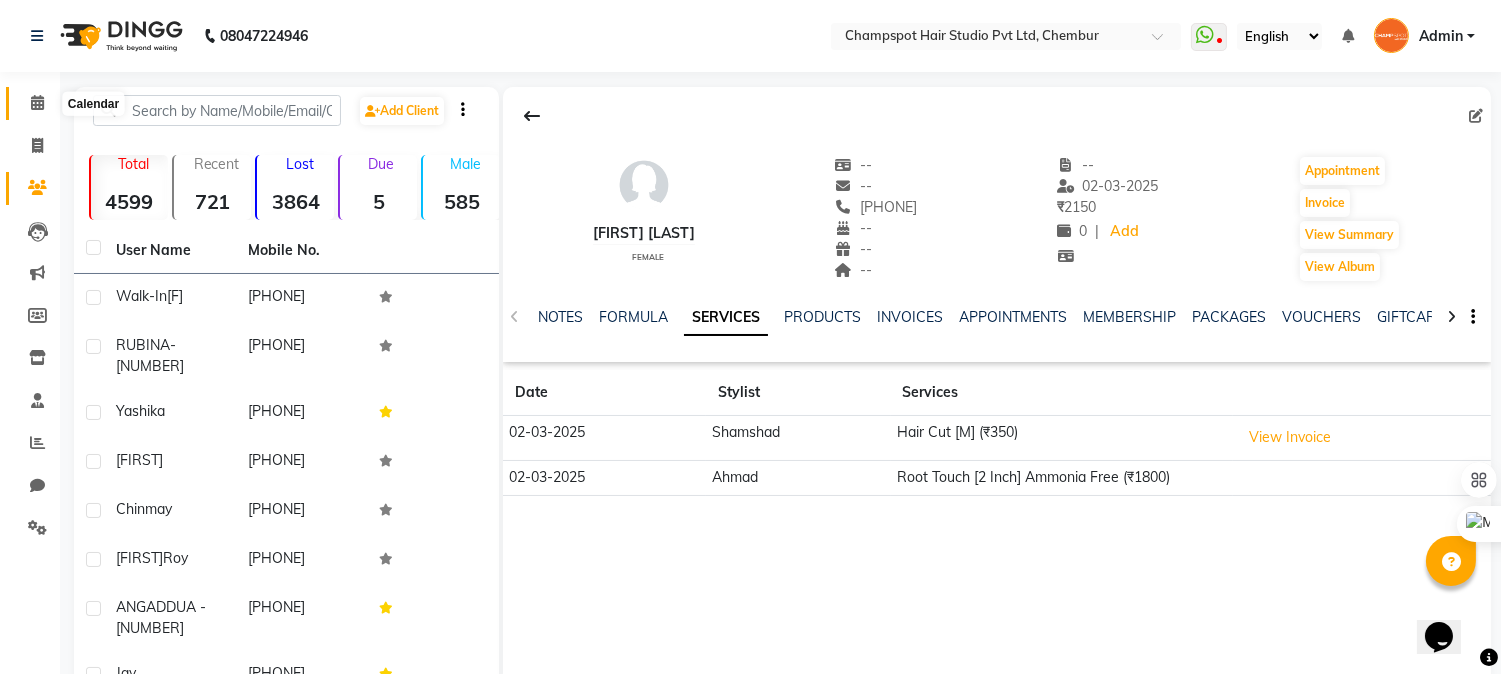 click 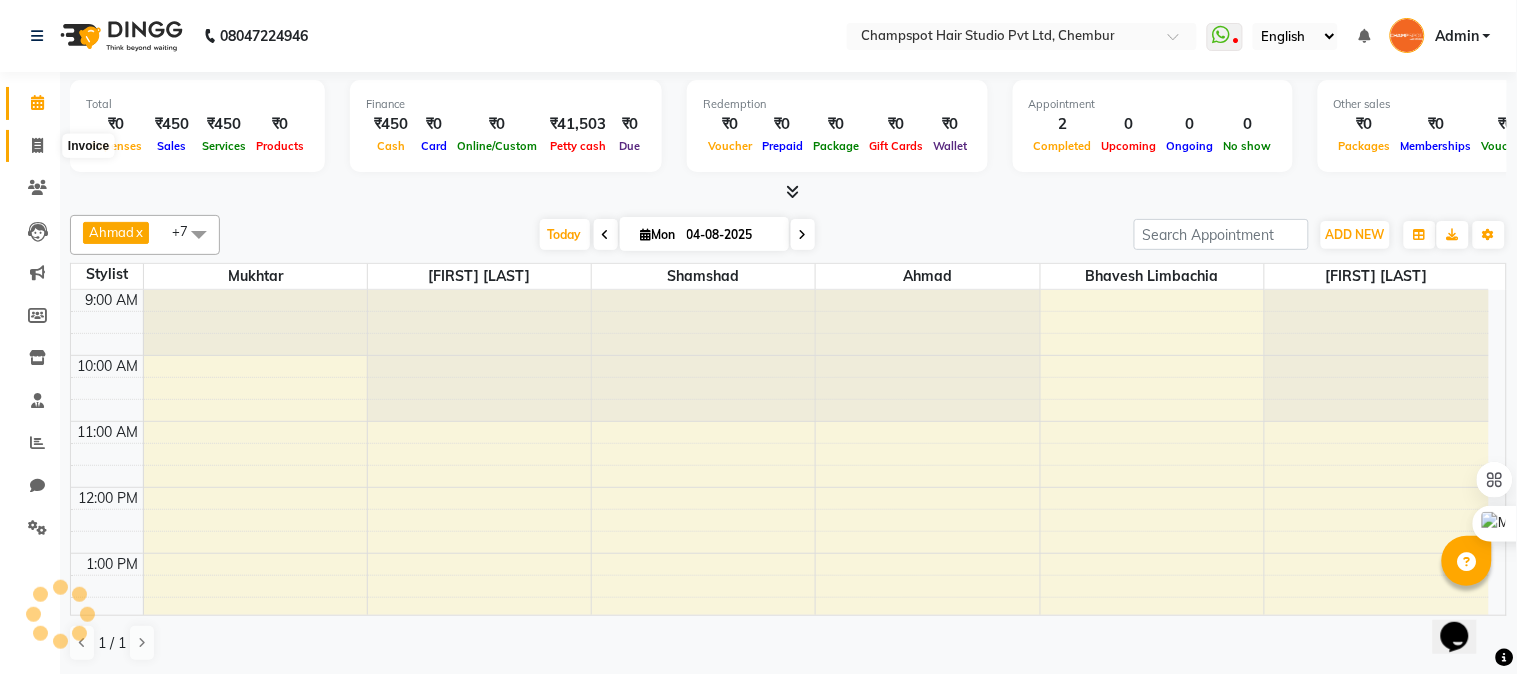 scroll, scrollTop: 465, scrollLeft: 0, axis: vertical 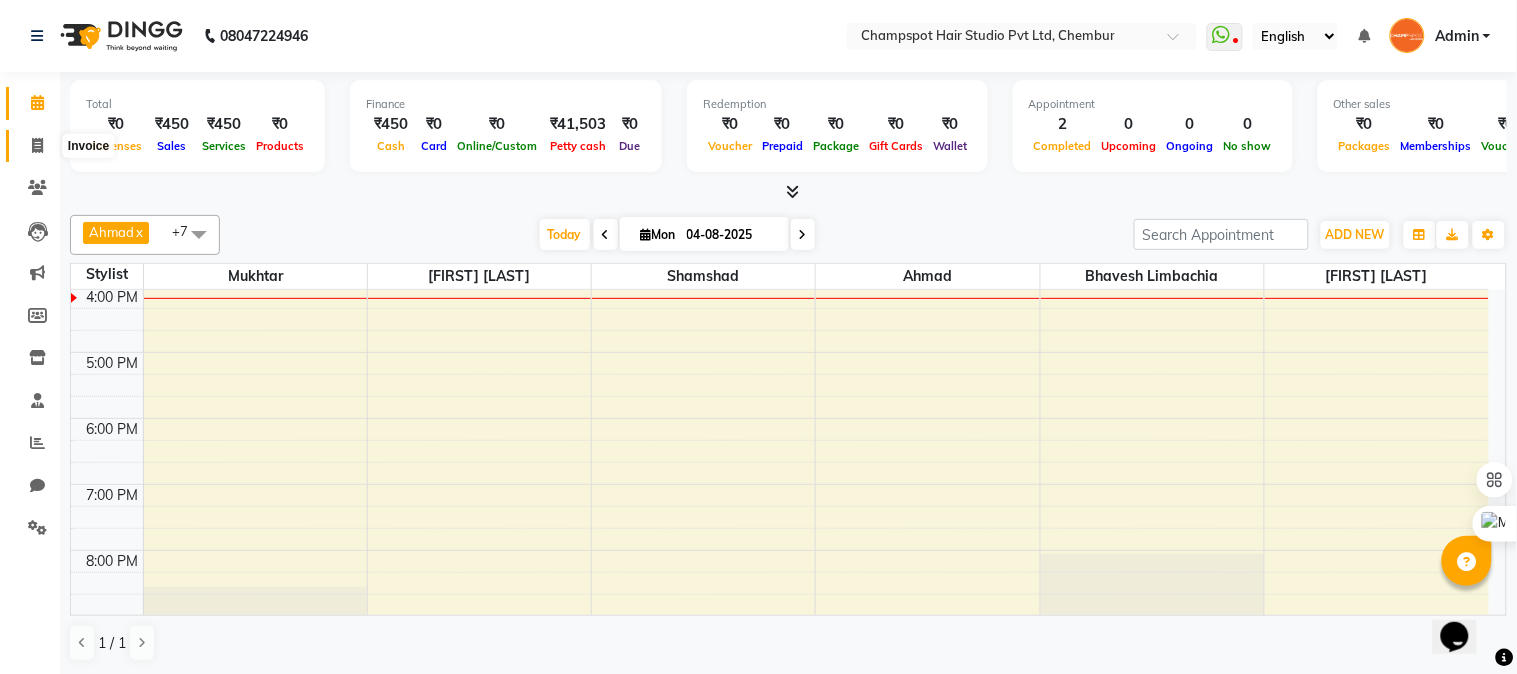 click 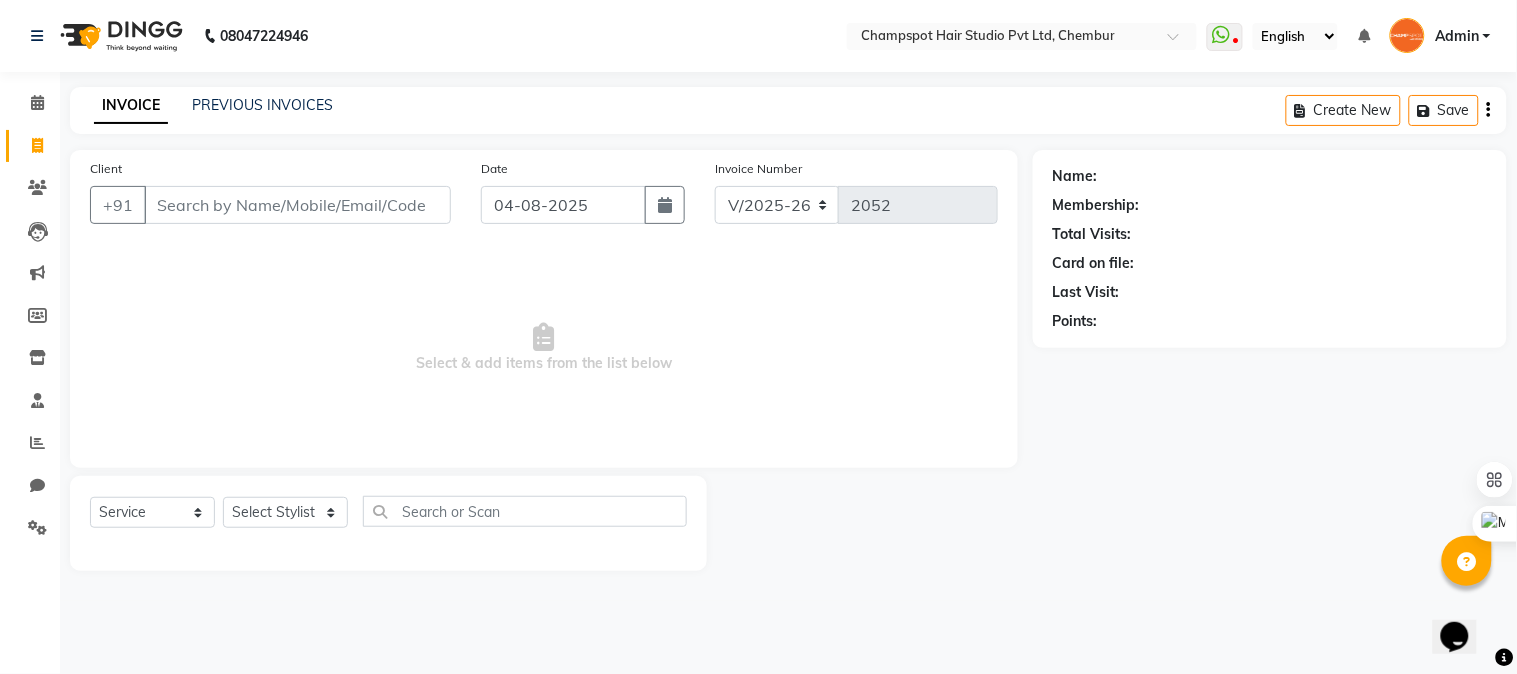 click on "Select & add items from the list below" at bounding box center [544, 348] 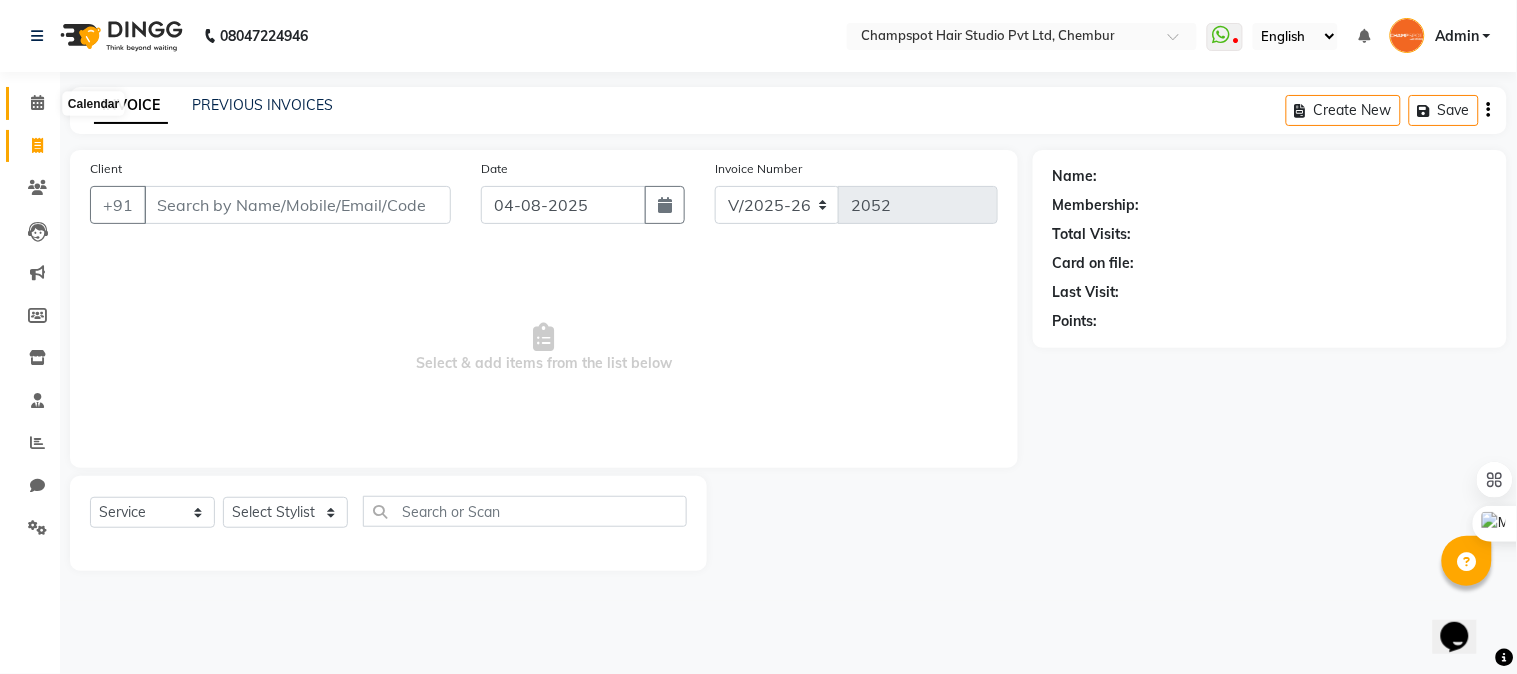 click 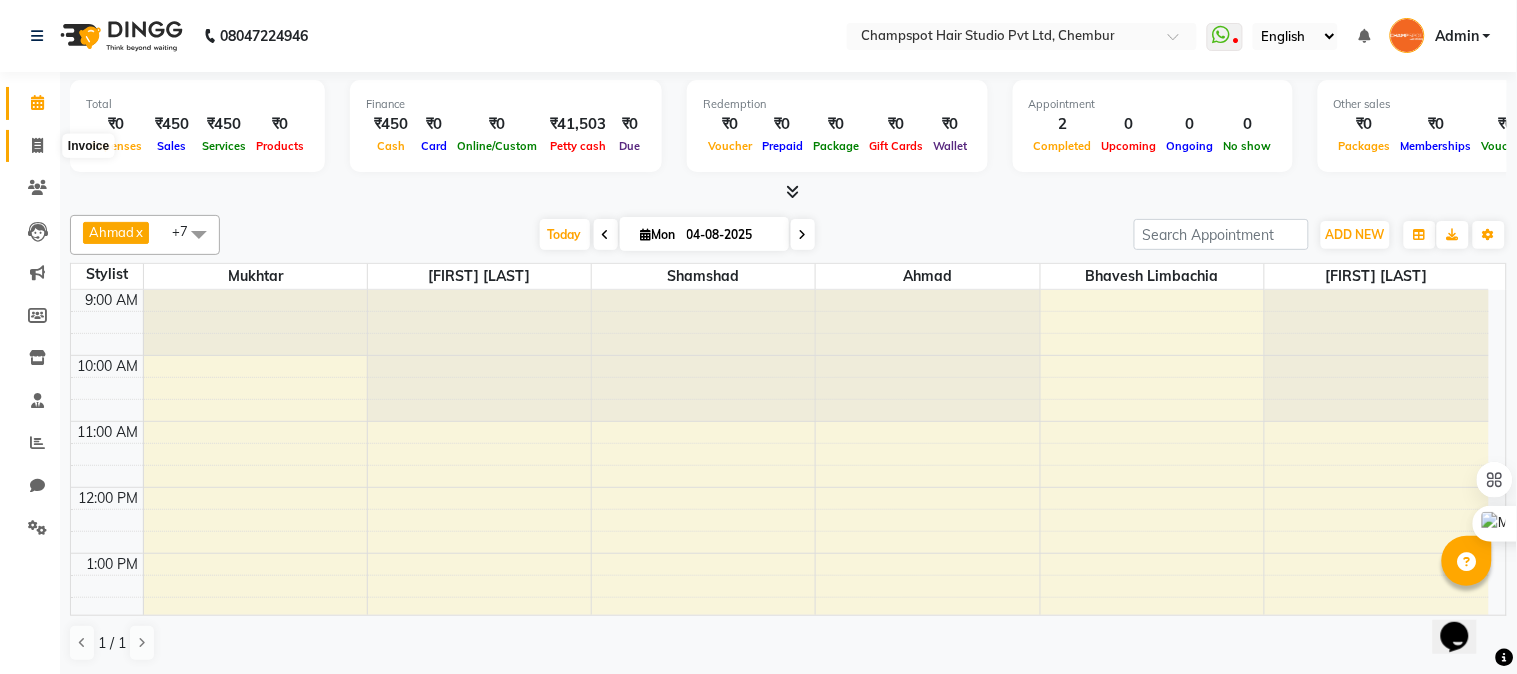 click 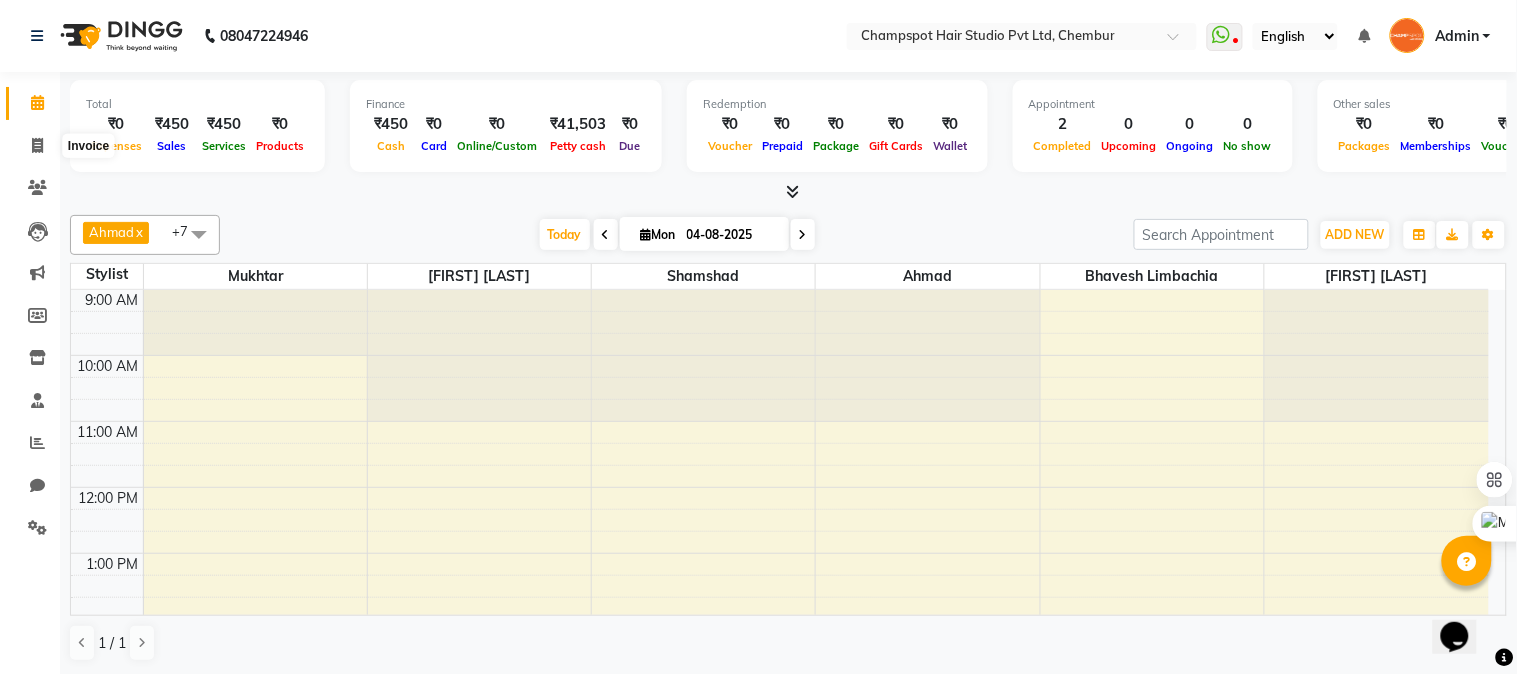 select on "7690" 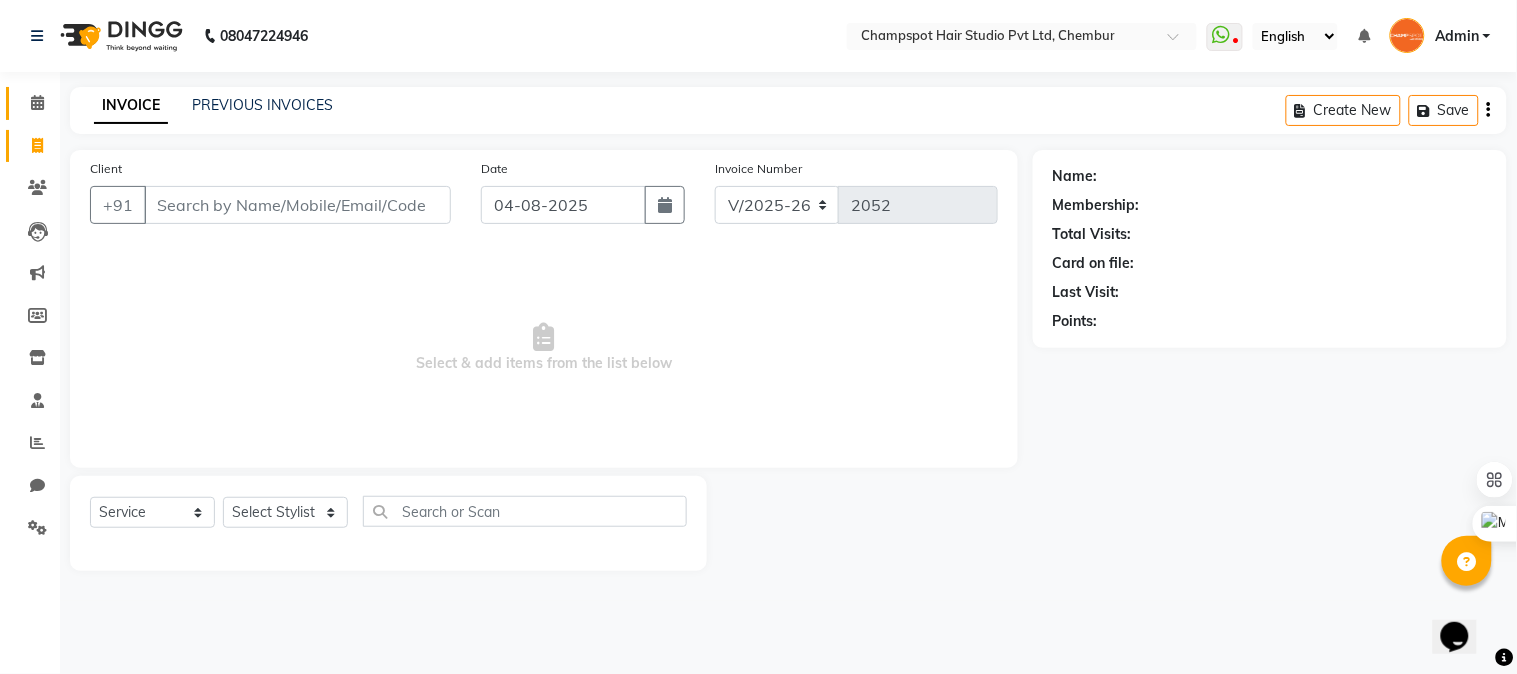 click on "Calendar" 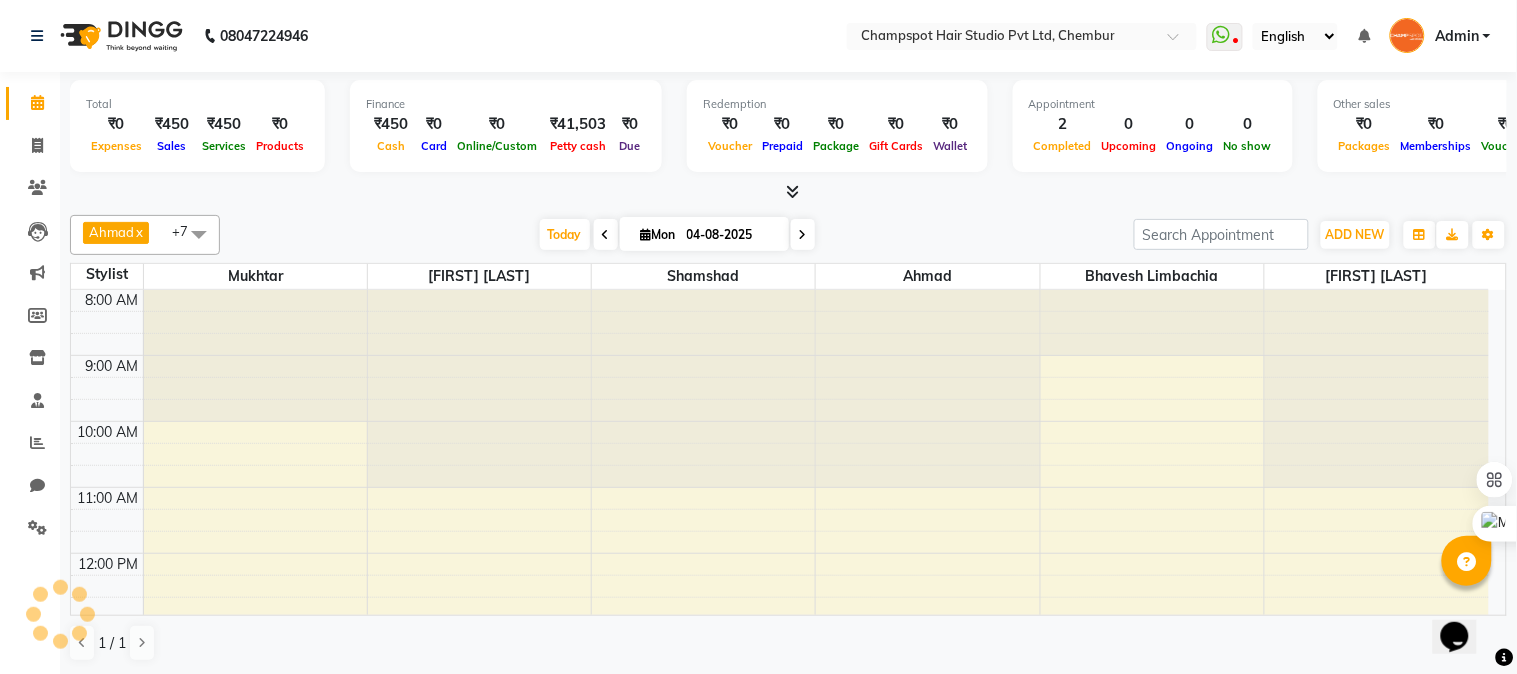 scroll, scrollTop: 0, scrollLeft: 0, axis: both 